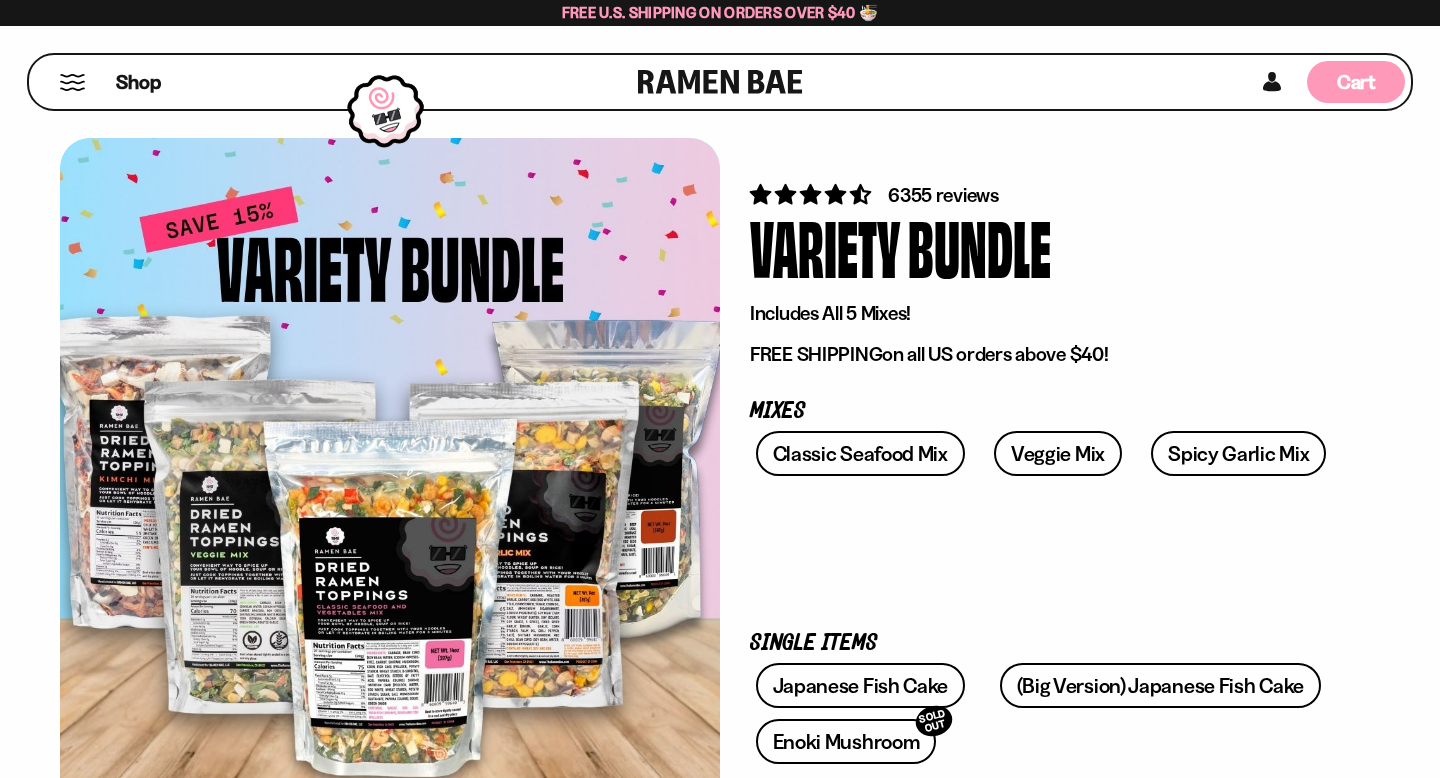 scroll, scrollTop: 388, scrollLeft: 0, axis: vertical 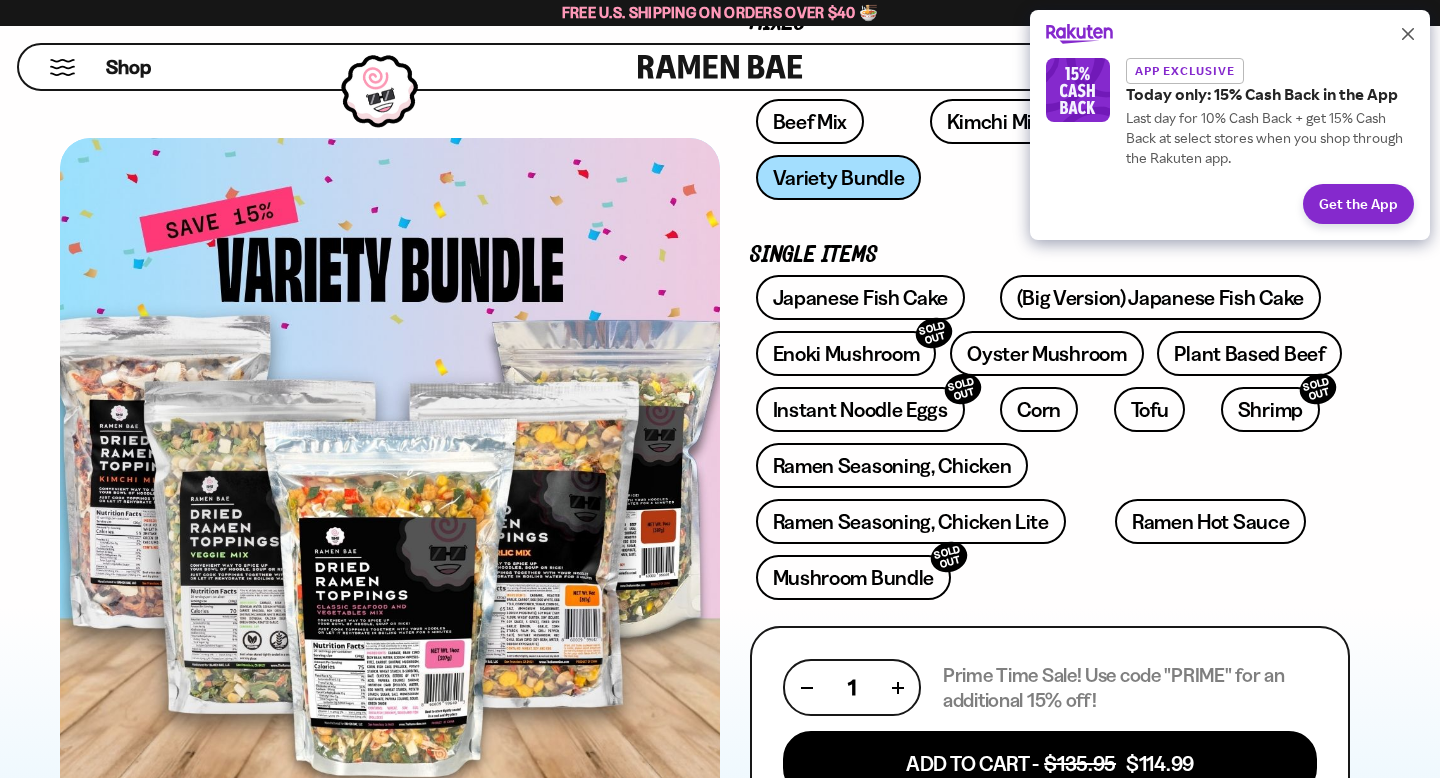 click 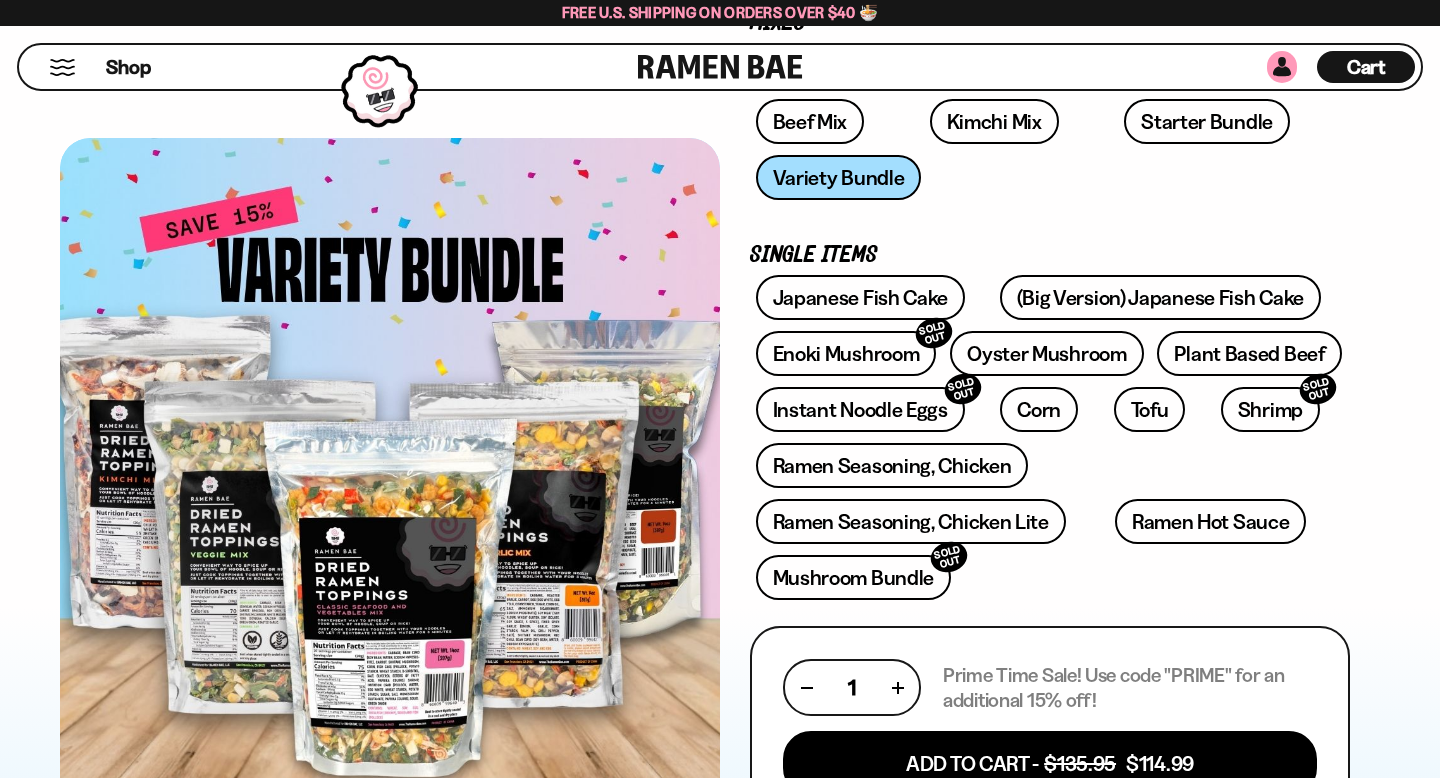 click at bounding box center (1282, 67) 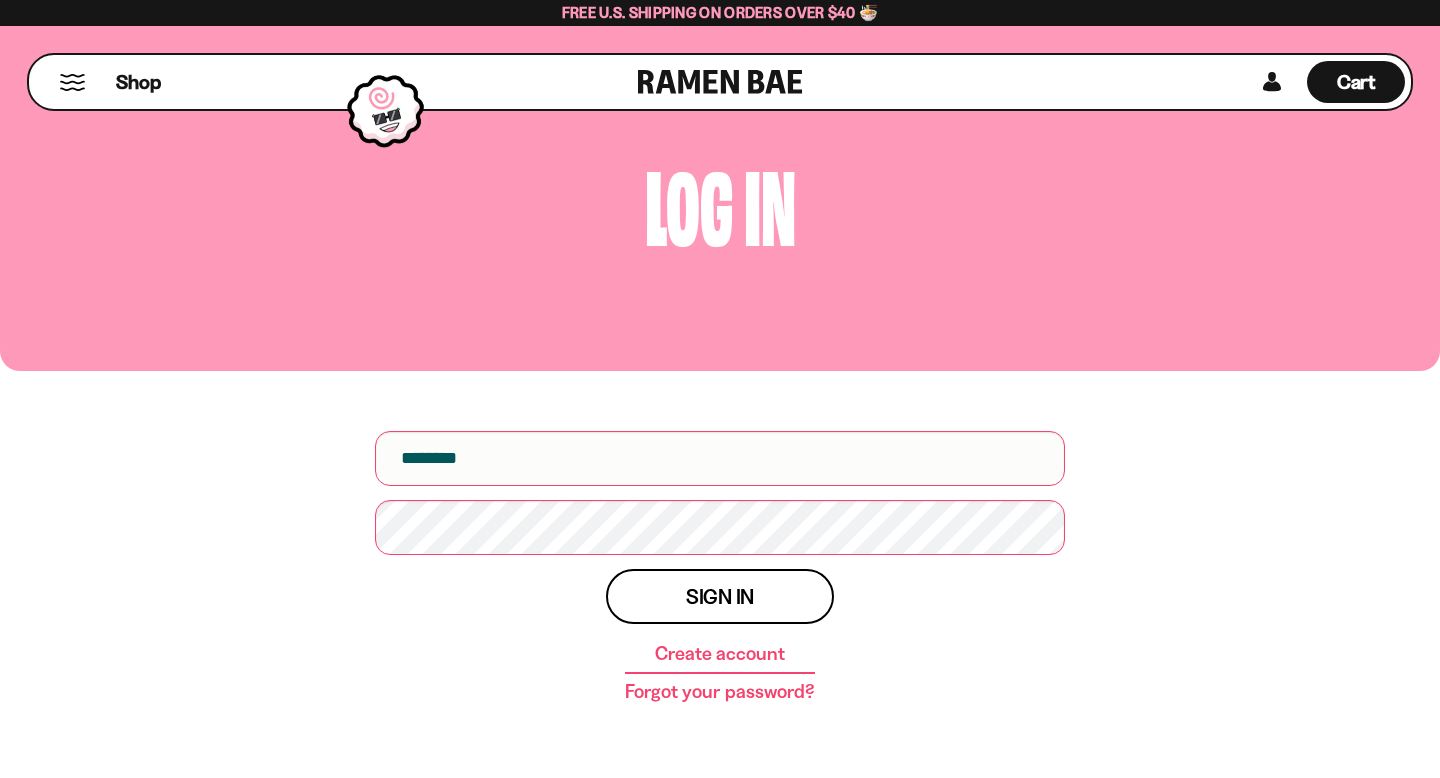 scroll, scrollTop: 0, scrollLeft: 0, axis: both 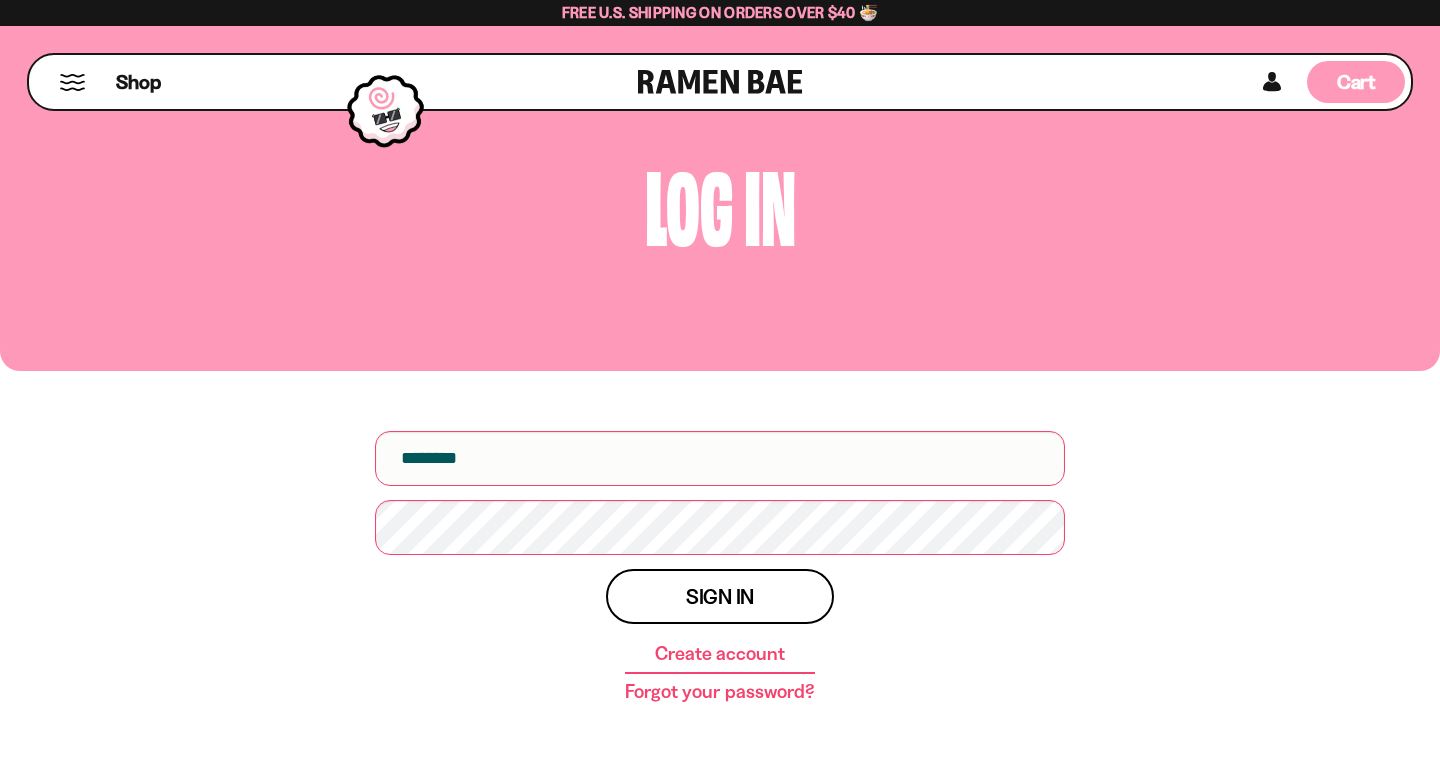 click on "Cart" at bounding box center [1356, 82] 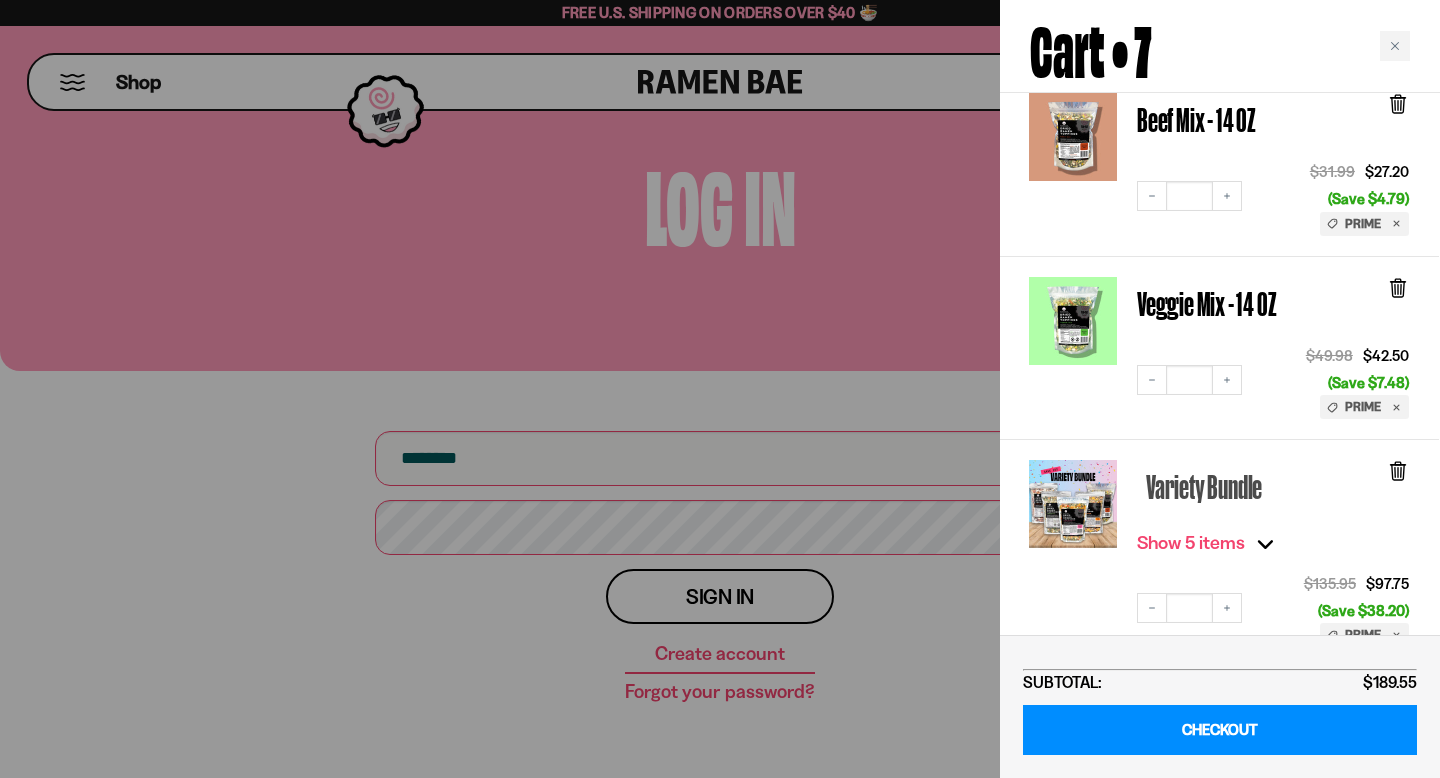scroll, scrollTop: 536, scrollLeft: 1, axis: both 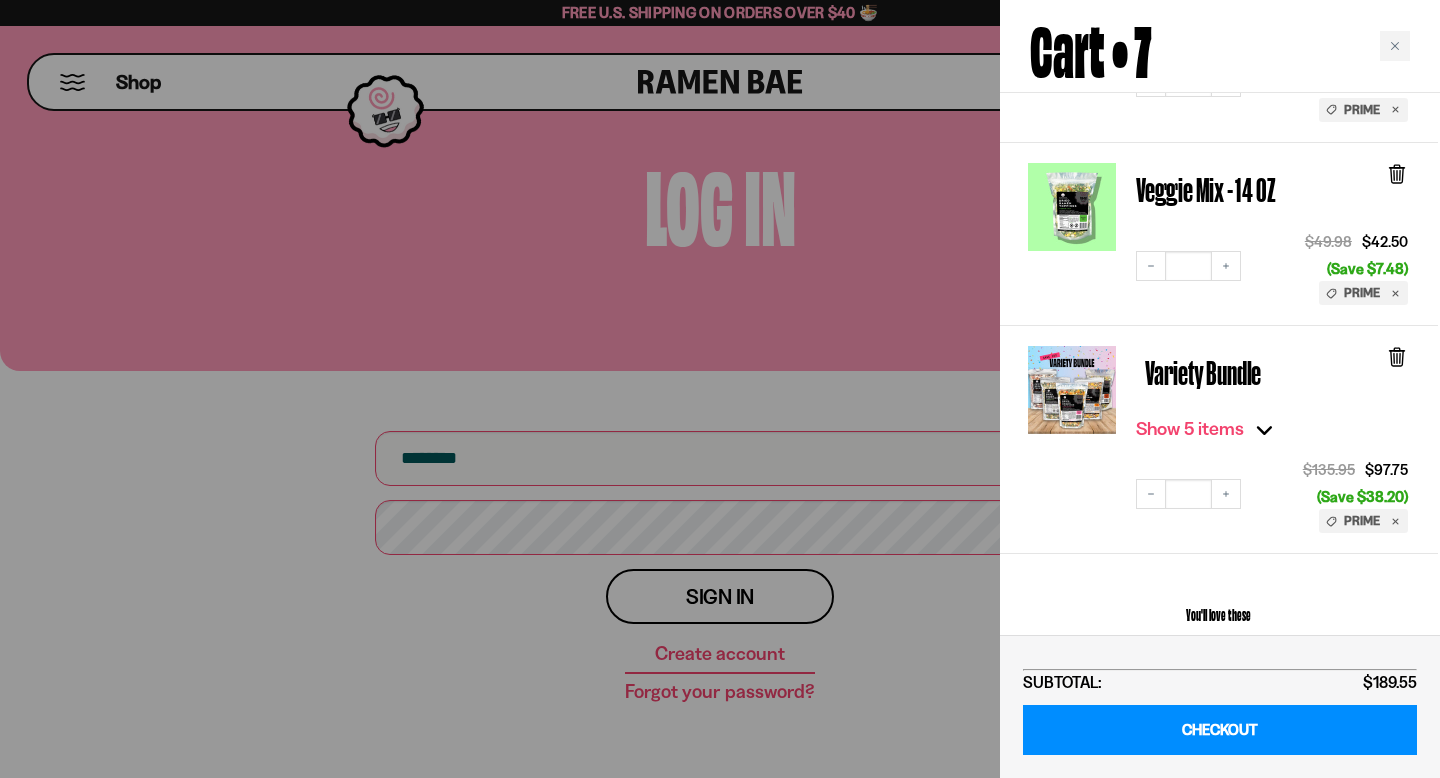 click on "Show 5 items" at bounding box center (1208, 429) 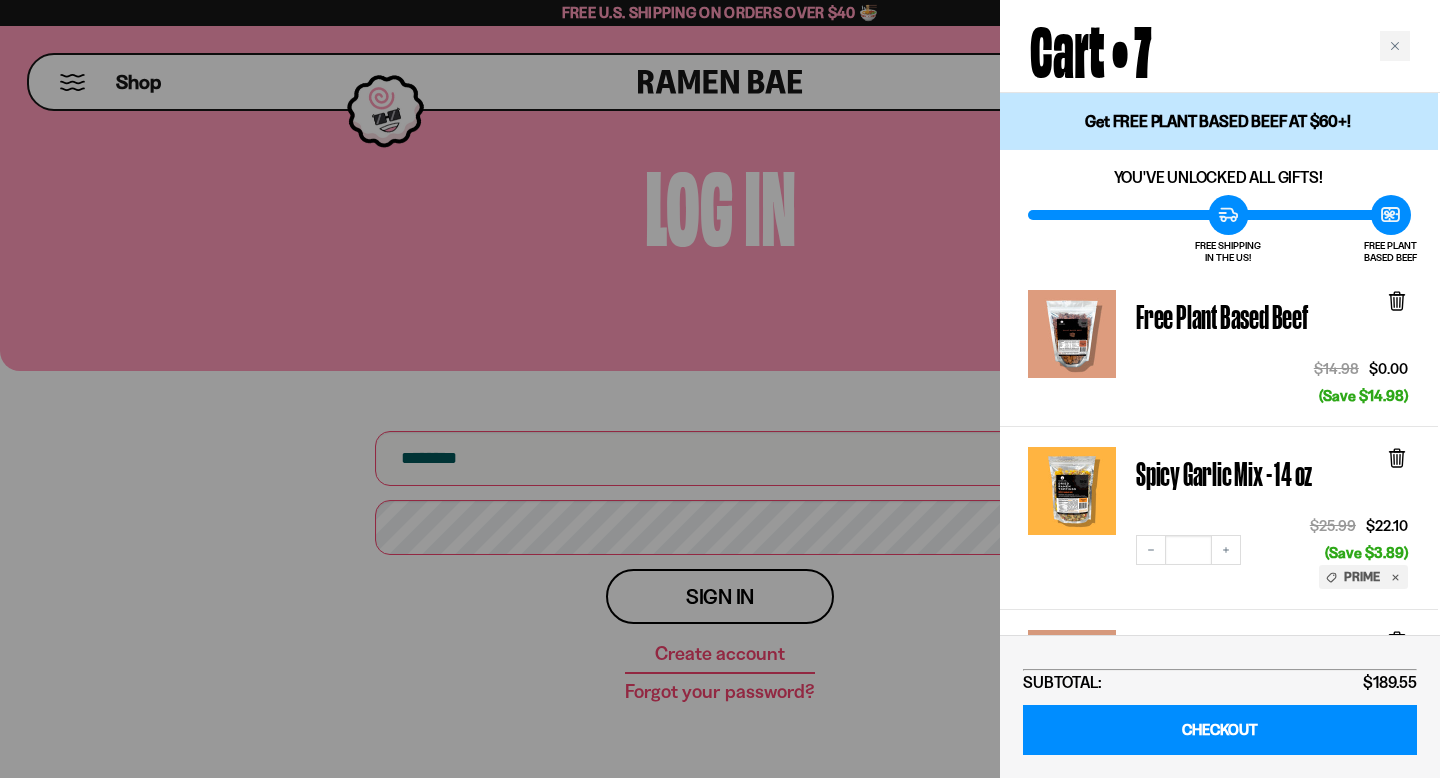 scroll, scrollTop: 2, scrollLeft: 2, axis: both 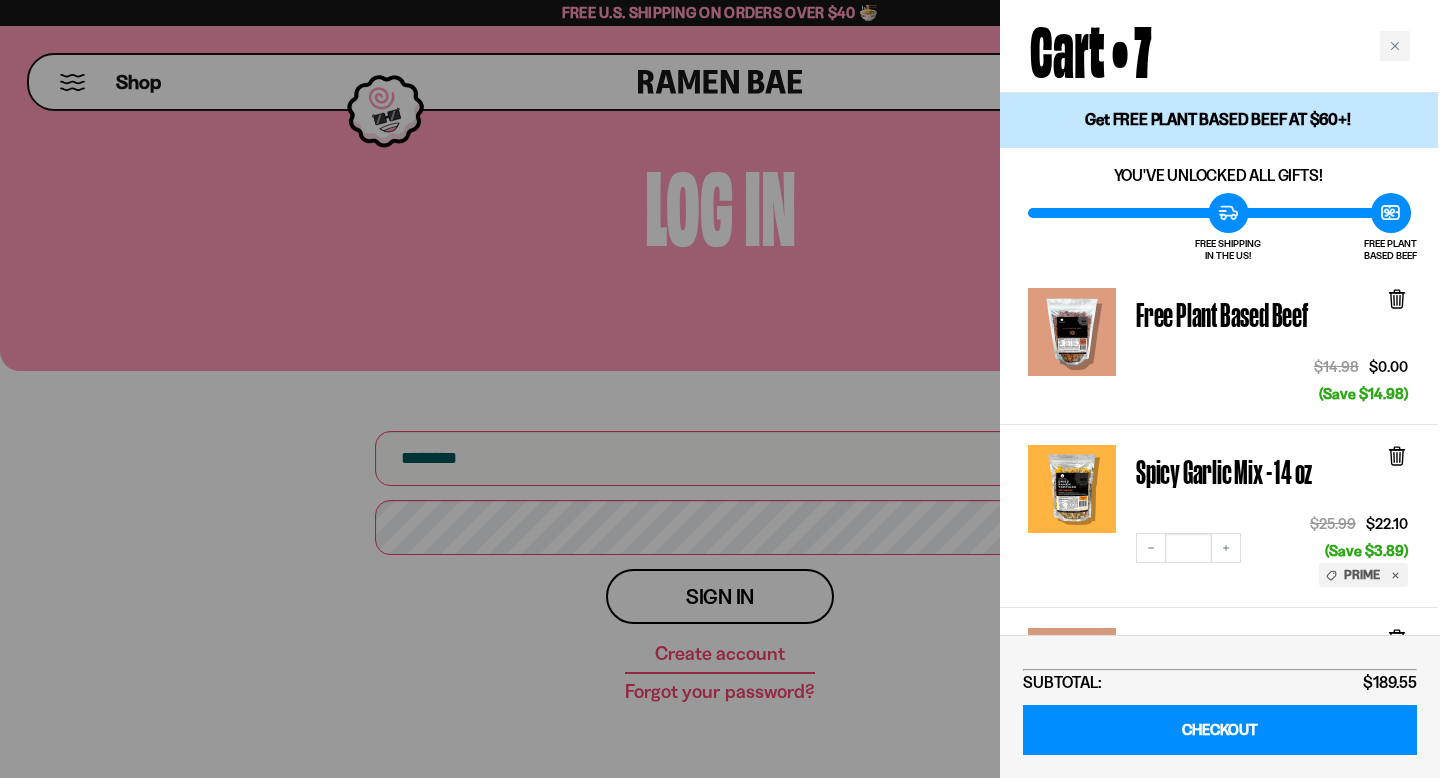 click on "Free Plant Based Beef" at bounding box center (1227, 315) 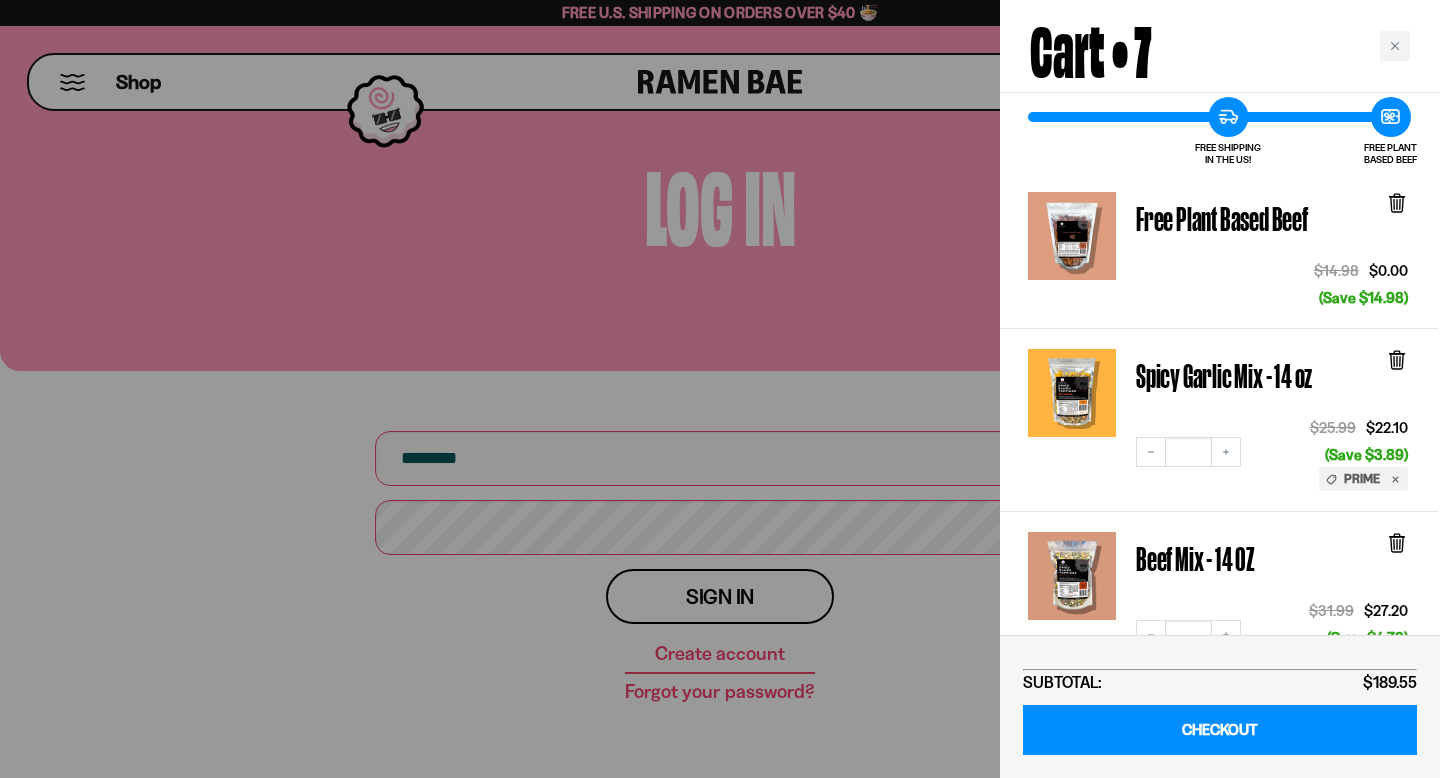 scroll, scrollTop: 0, scrollLeft: 2, axis: horizontal 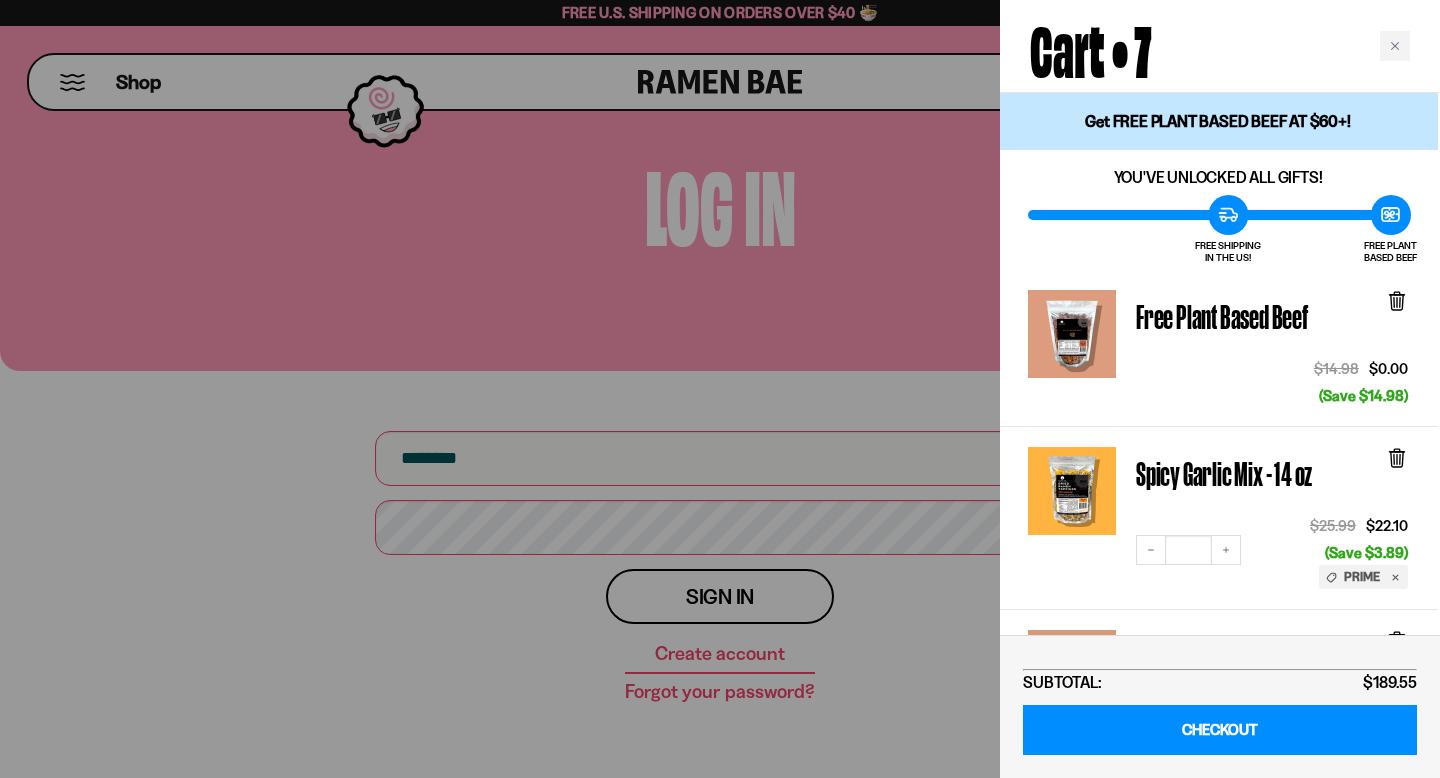 click at bounding box center (720, 389) 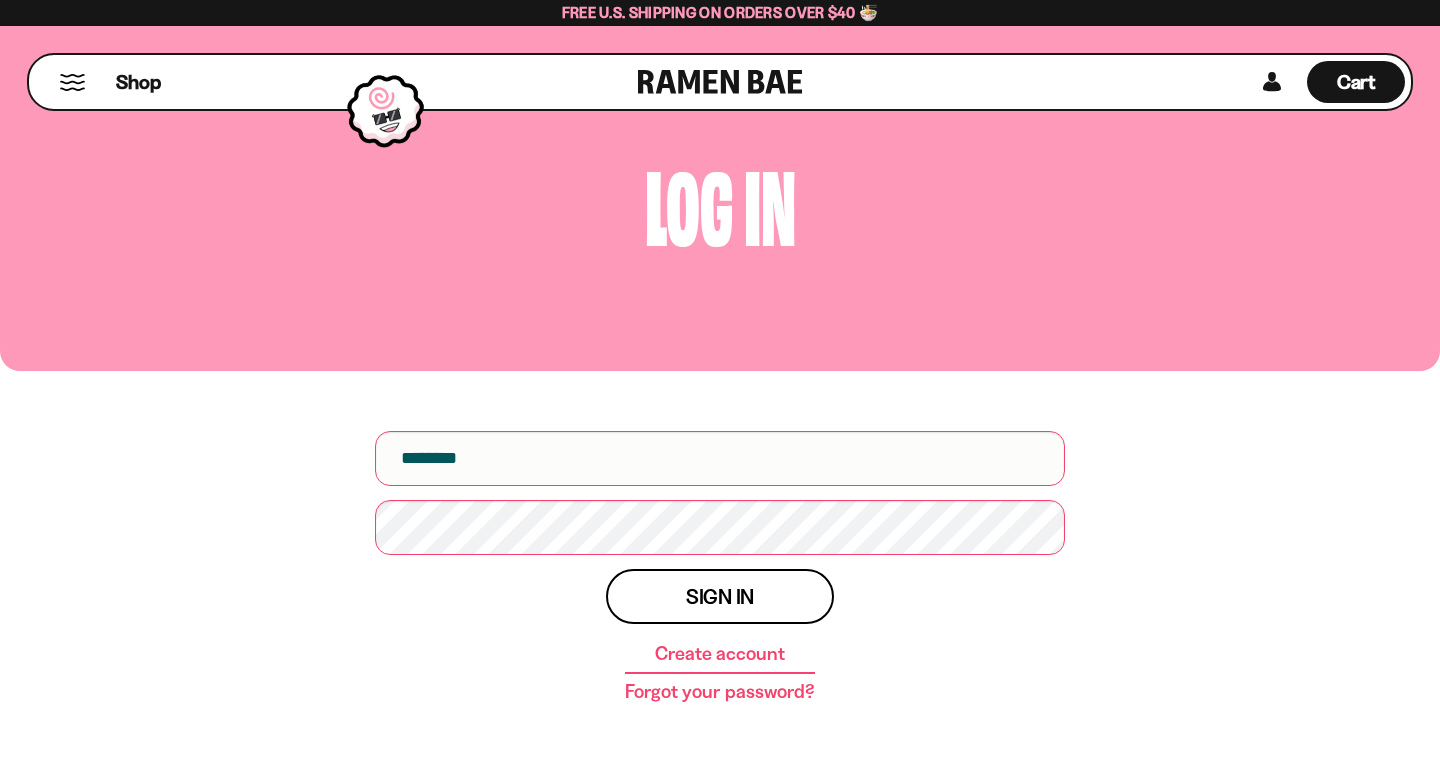 click at bounding box center (72, 82) 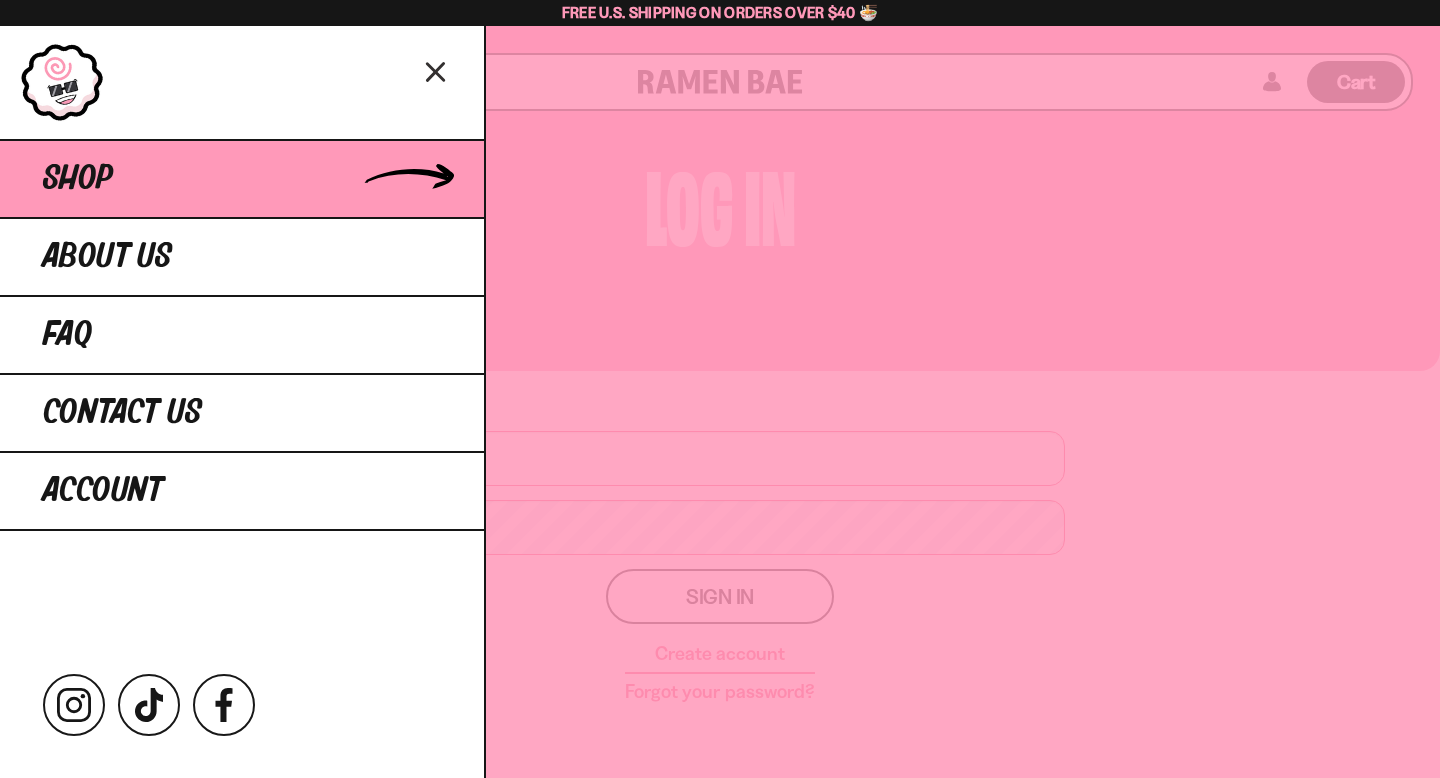 click on "Shop" at bounding box center [242, 178] 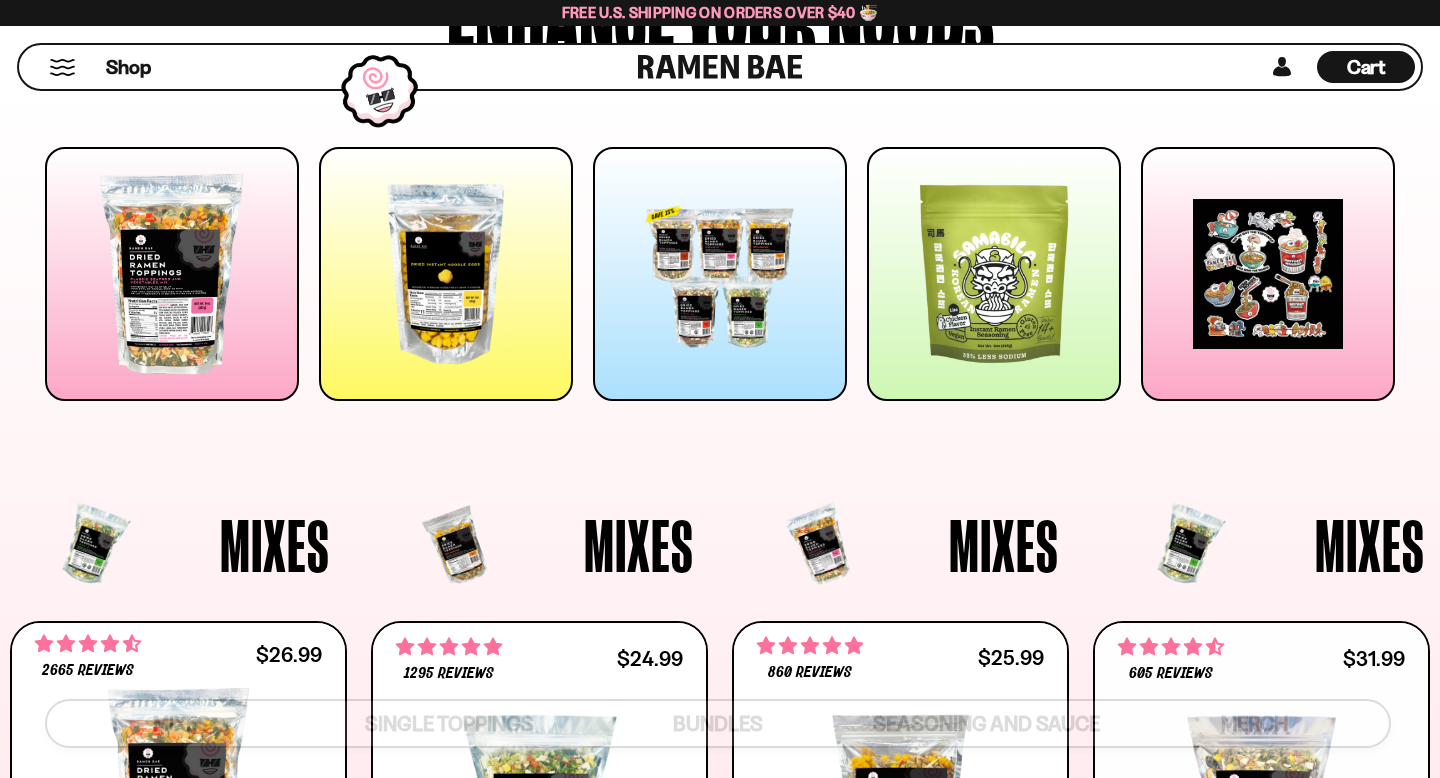 scroll, scrollTop: 0, scrollLeft: 0, axis: both 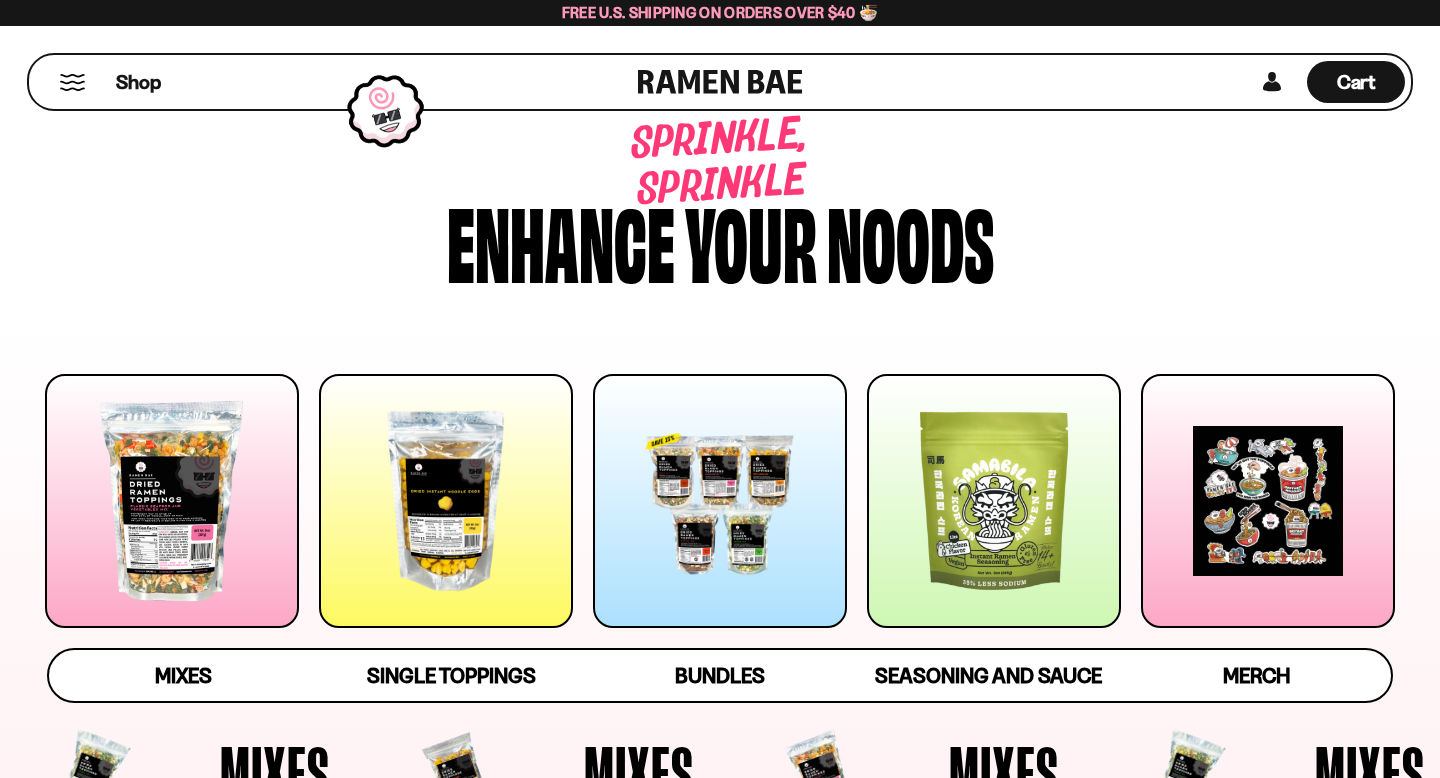 drag, startPoint x: 743, startPoint y: 511, endPoint x: 743, endPoint y: 561, distance: 50 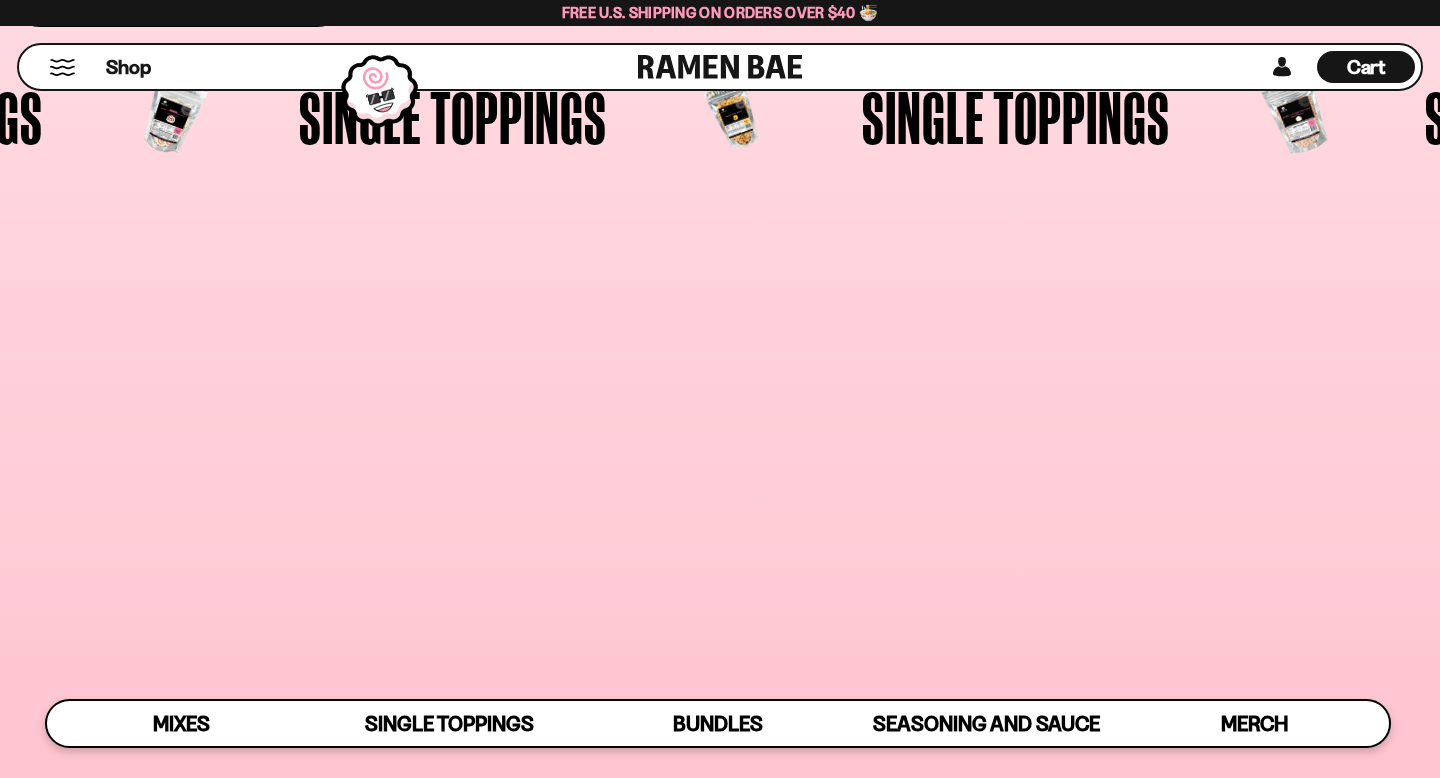scroll, scrollTop: 0, scrollLeft: 0, axis: both 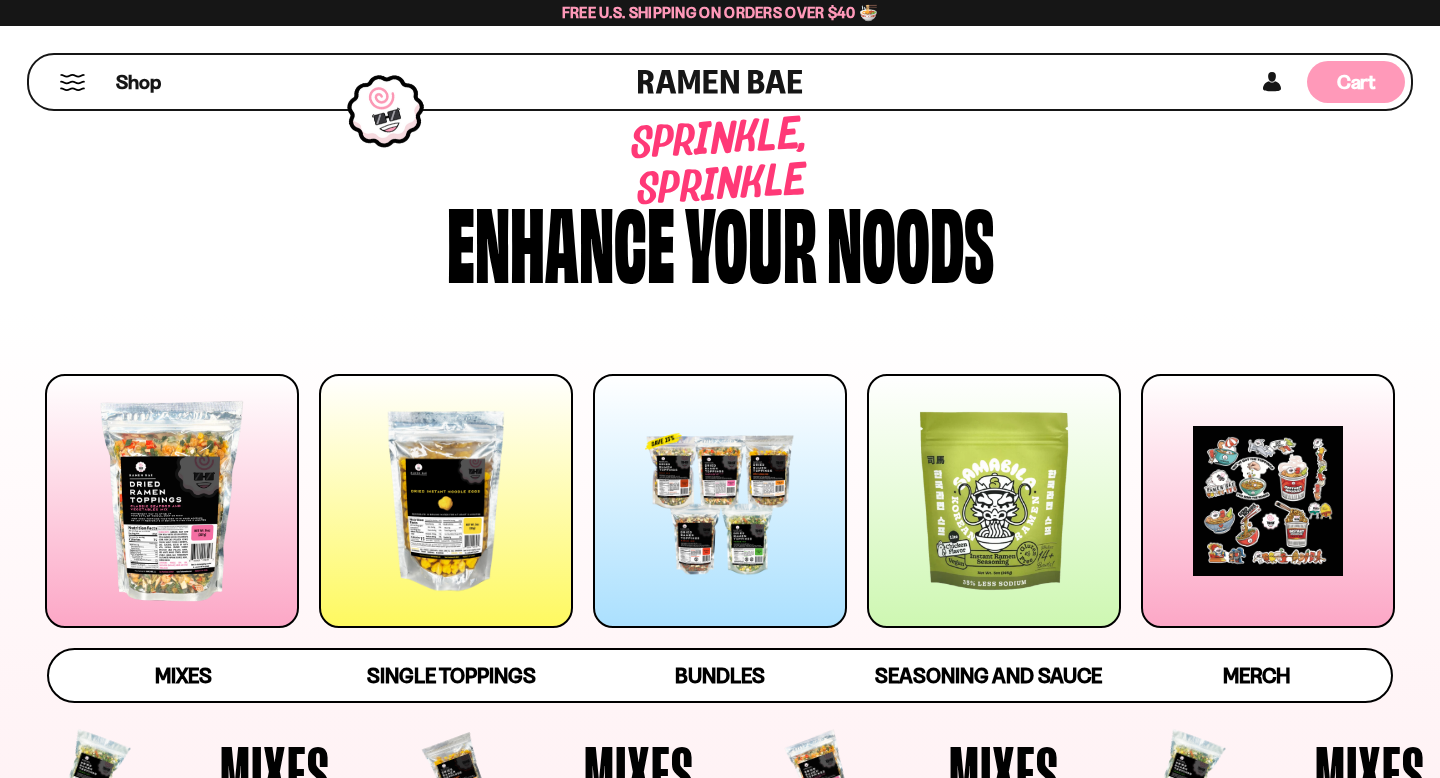 click on "Cart" at bounding box center [1356, 82] 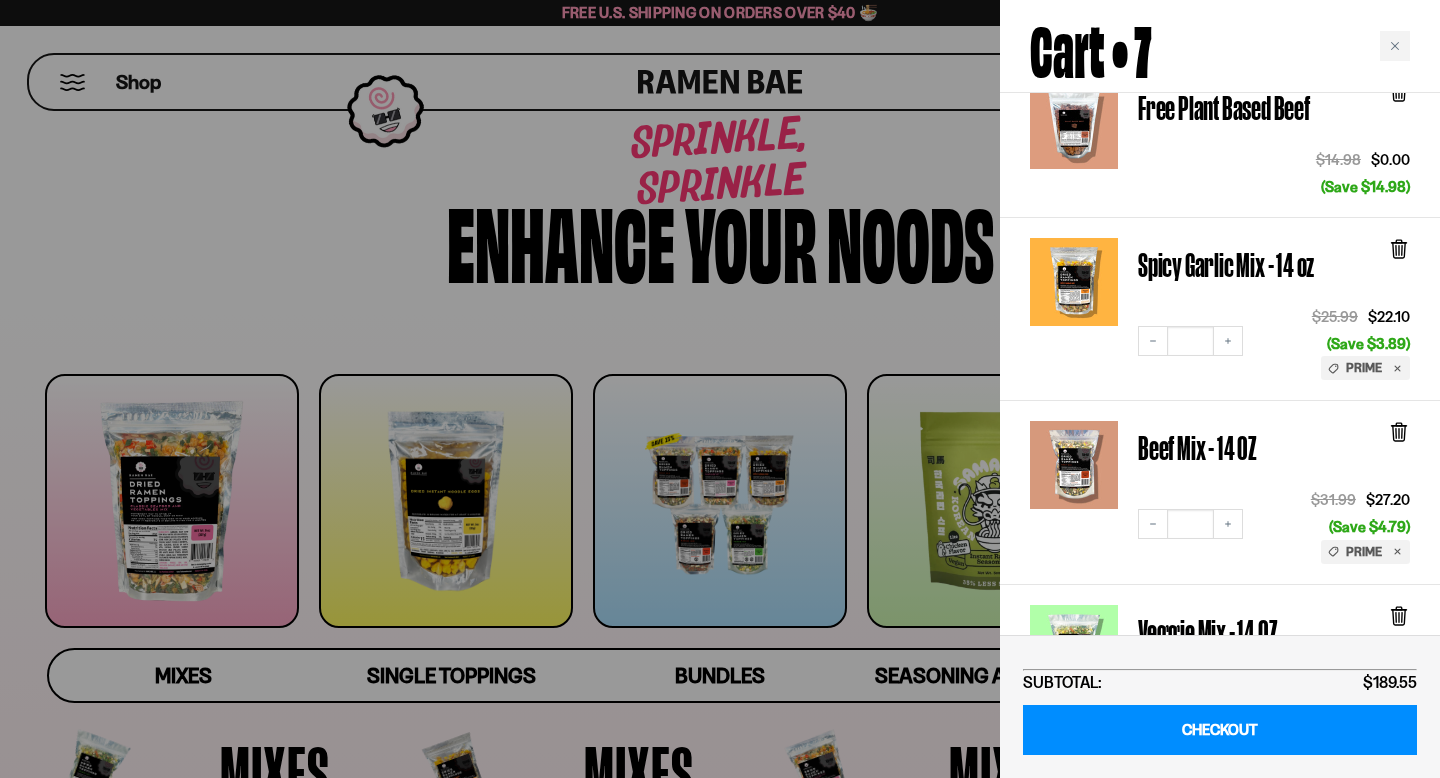 scroll, scrollTop: 213, scrollLeft: 0, axis: vertical 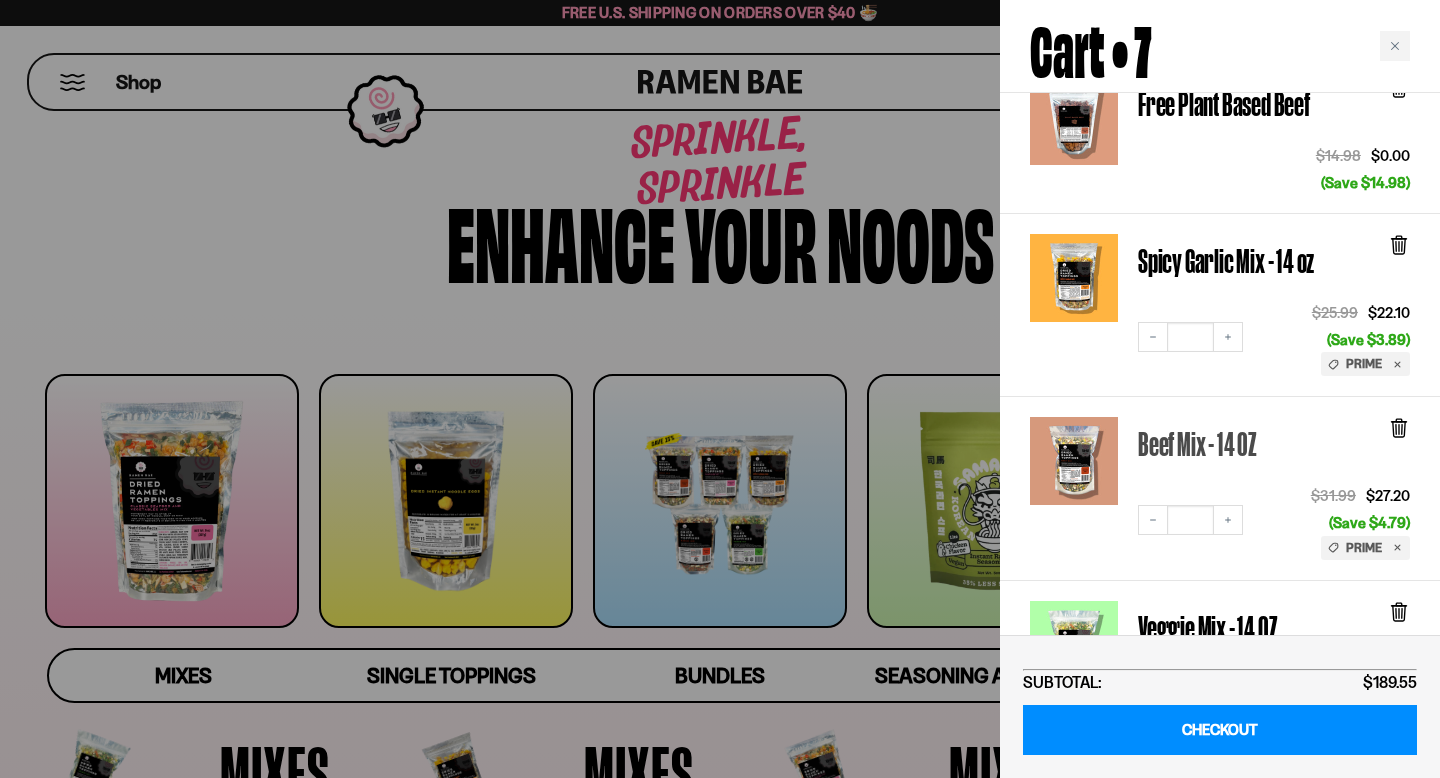 click on "Beef Mix - 14 OZ" at bounding box center [1197, 444] 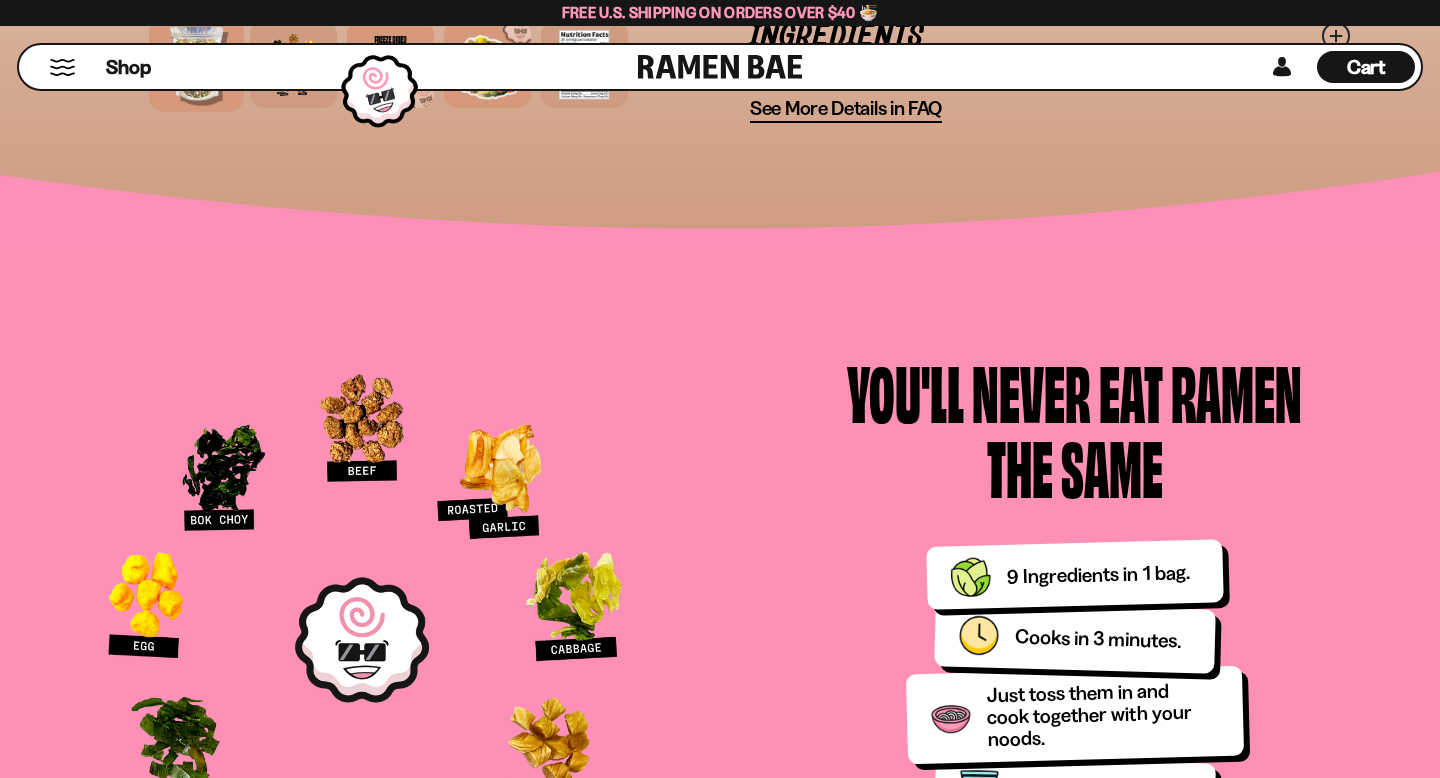 scroll, scrollTop: 1726, scrollLeft: 0, axis: vertical 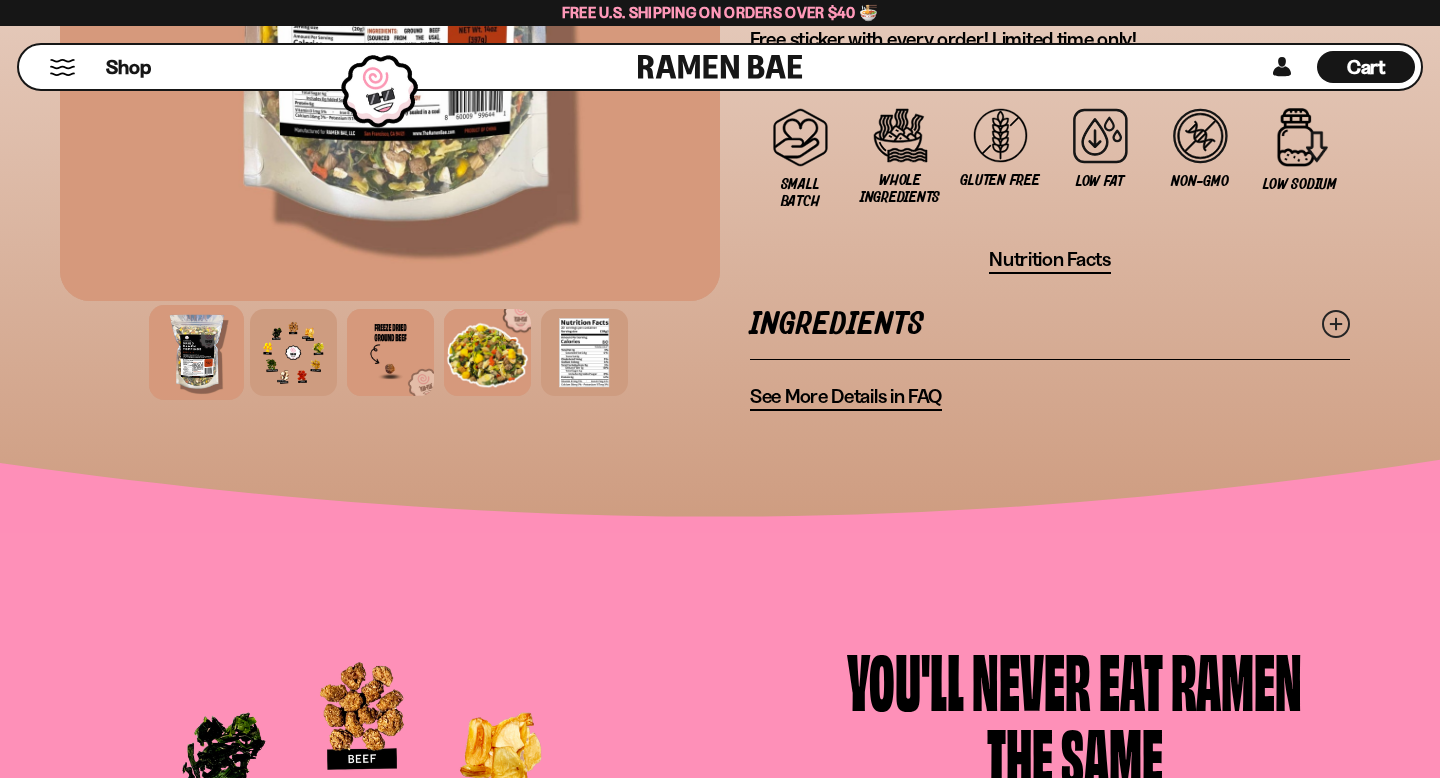 click on "Cart" at bounding box center [1366, 67] 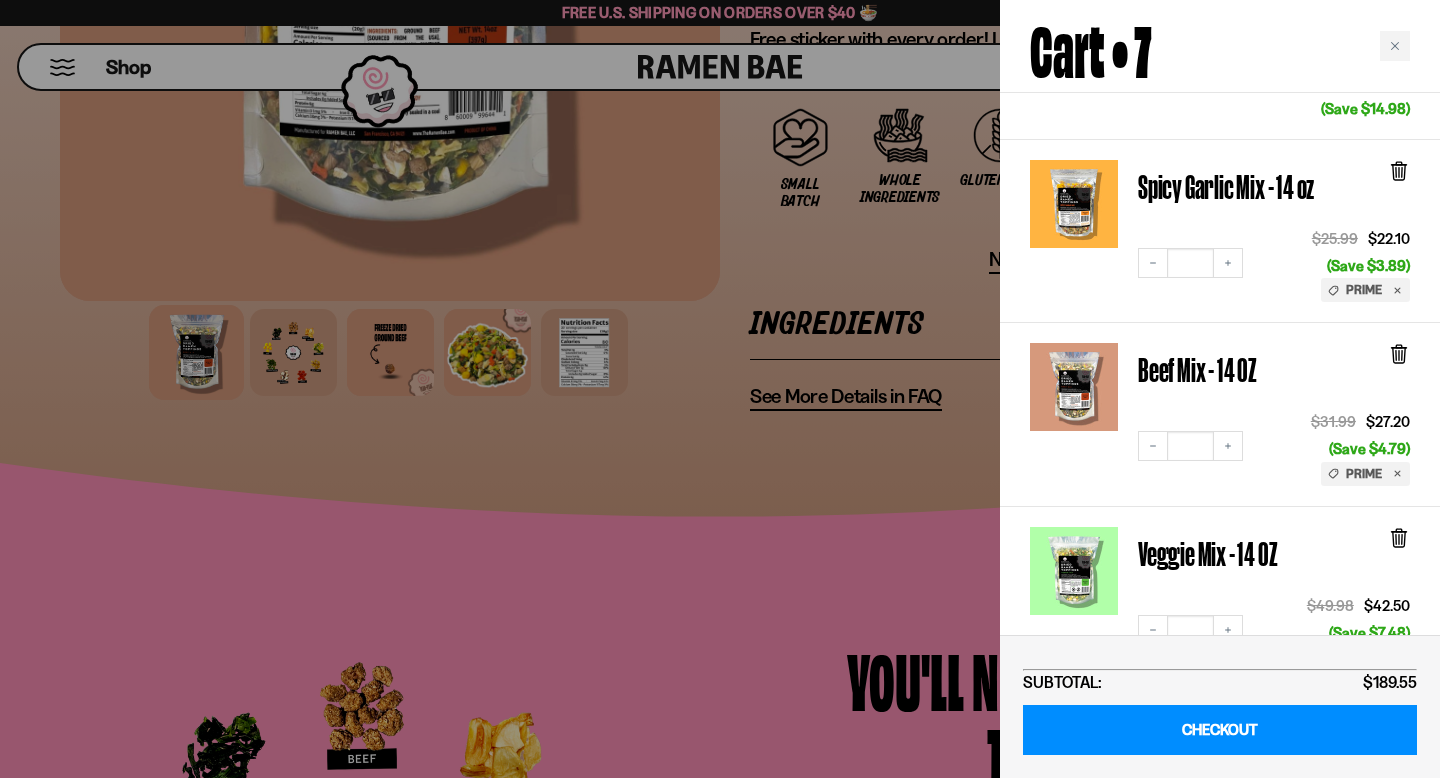 scroll, scrollTop: 304, scrollLeft: 0, axis: vertical 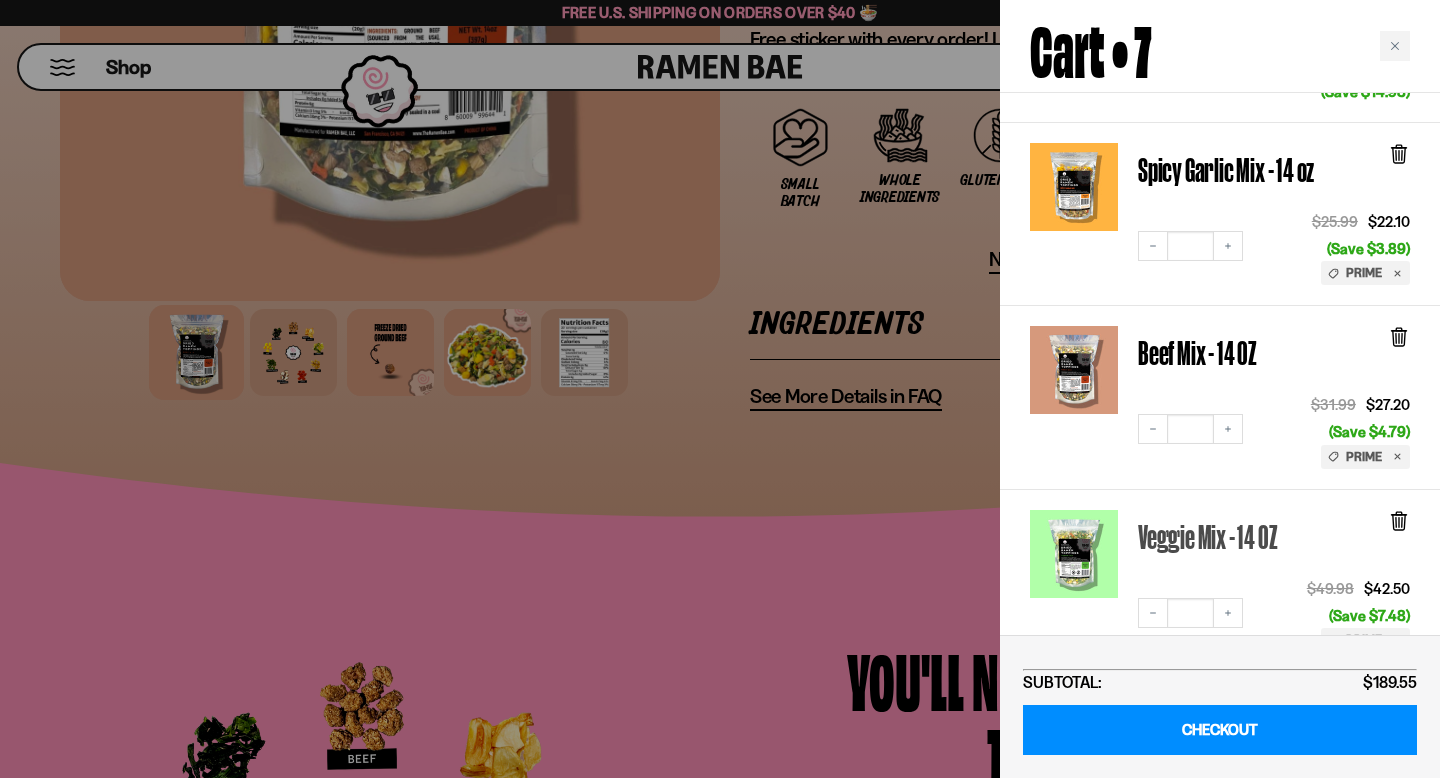 click on "Veggie Mix - 14 OZ" at bounding box center (1207, 537) 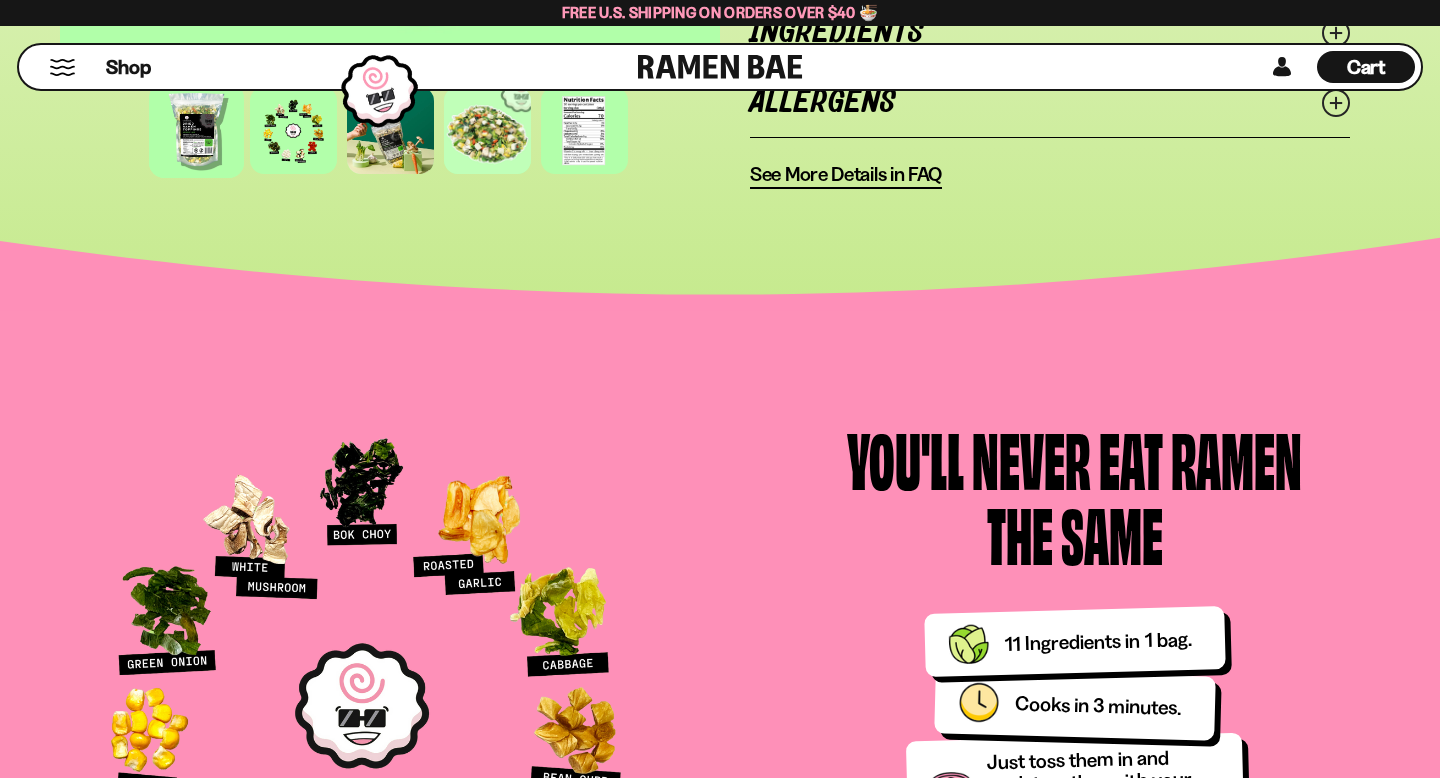 scroll, scrollTop: 1706, scrollLeft: 0, axis: vertical 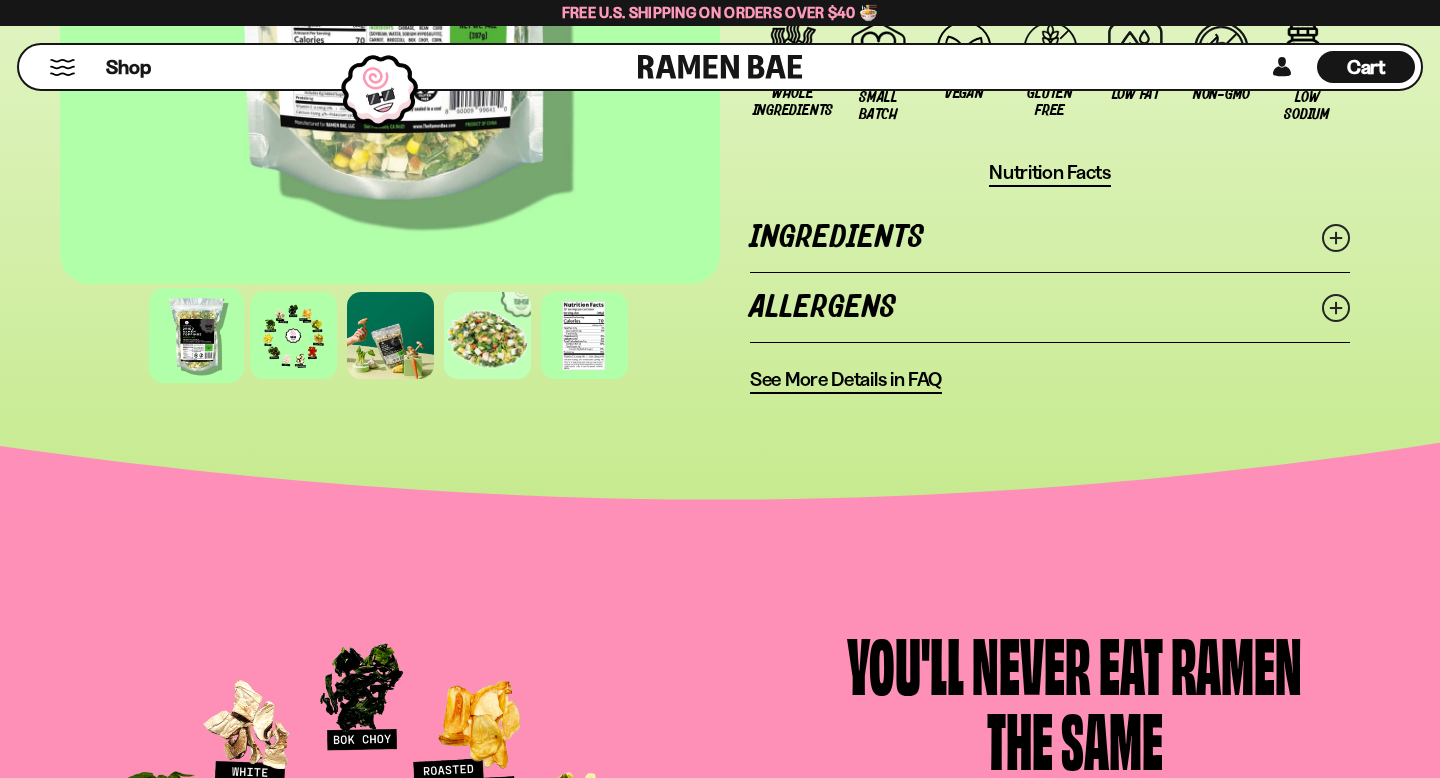 click on "See More Details in FAQ" at bounding box center (846, 379) 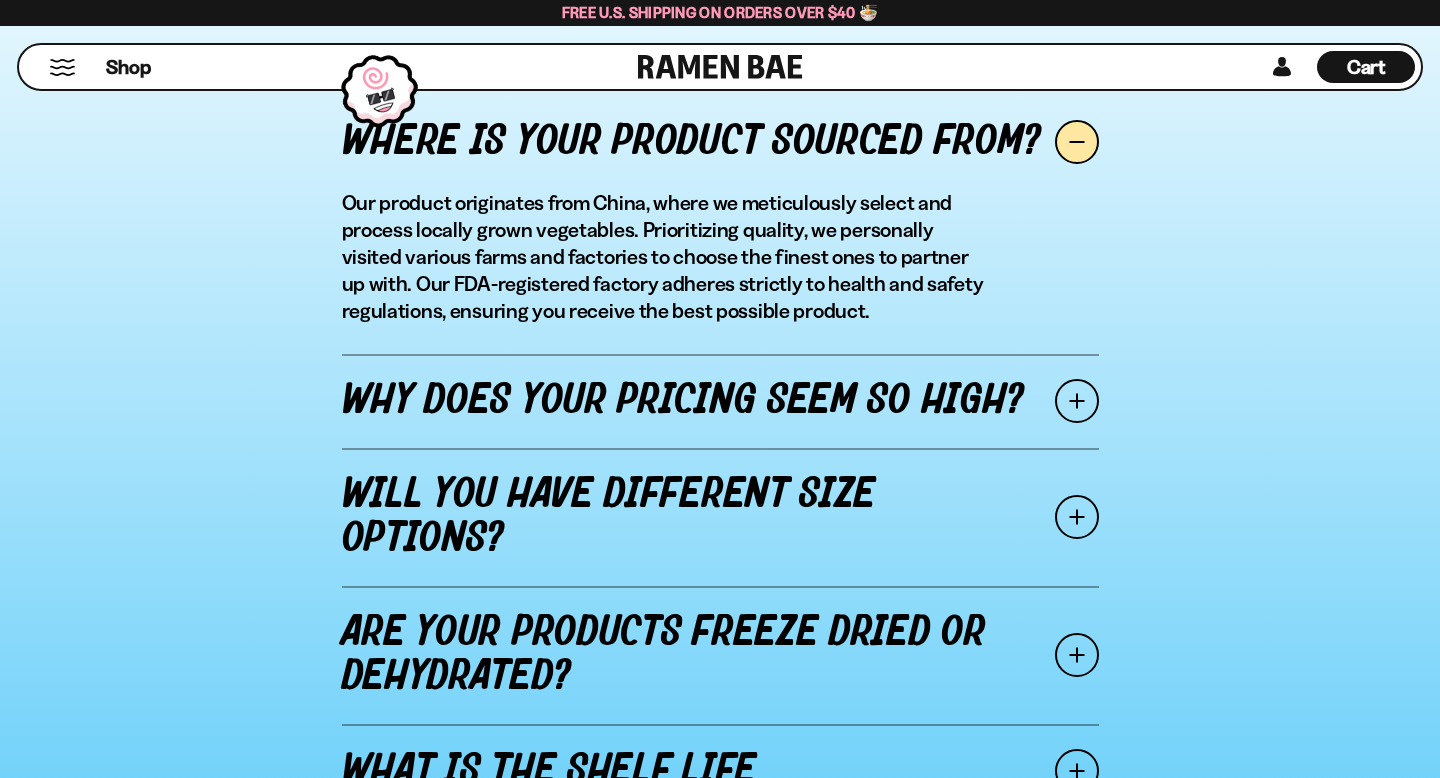 scroll, scrollTop: 2328, scrollLeft: 0, axis: vertical 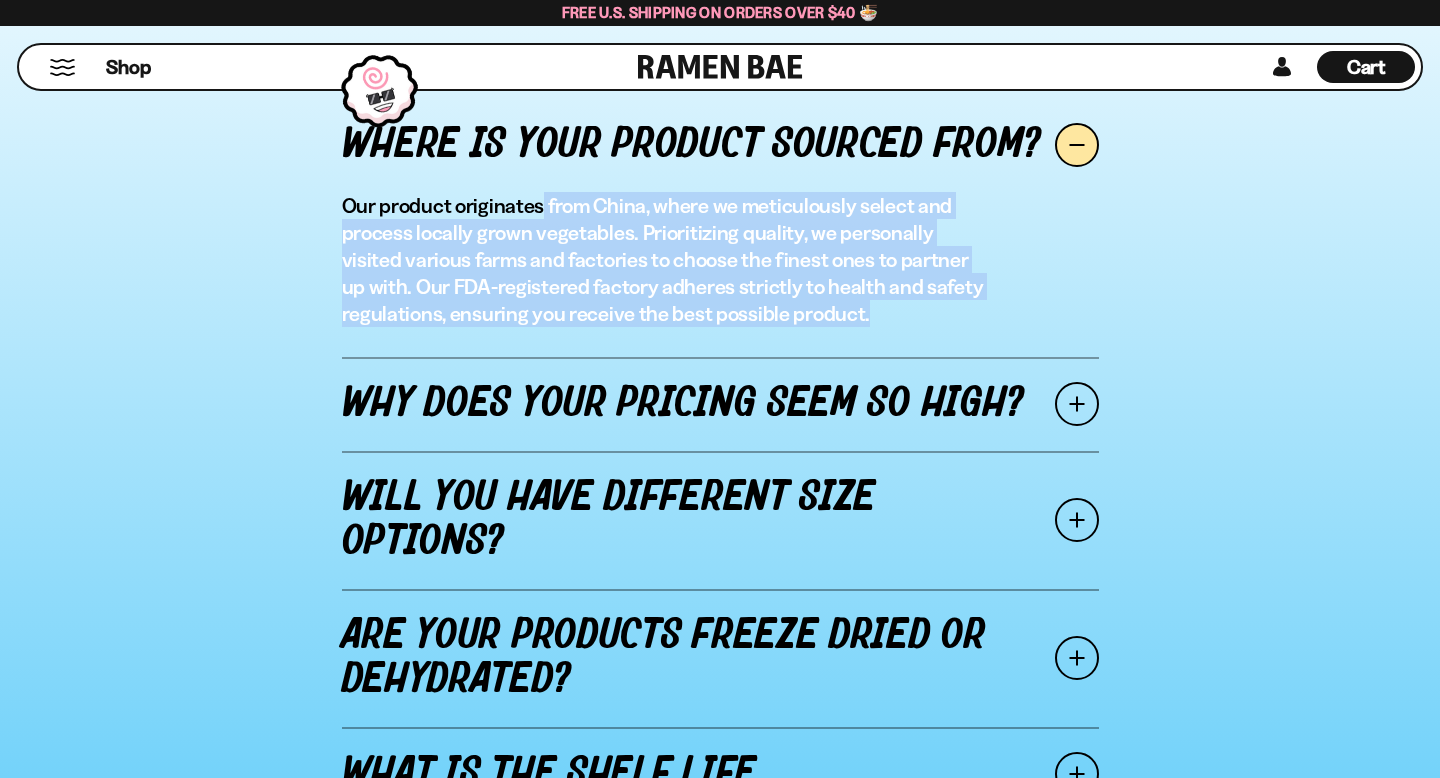 drag, startPoint x: 539, startPoint y: 207, endPoint x: 883, endPoint y: 316, distance: 360.85593 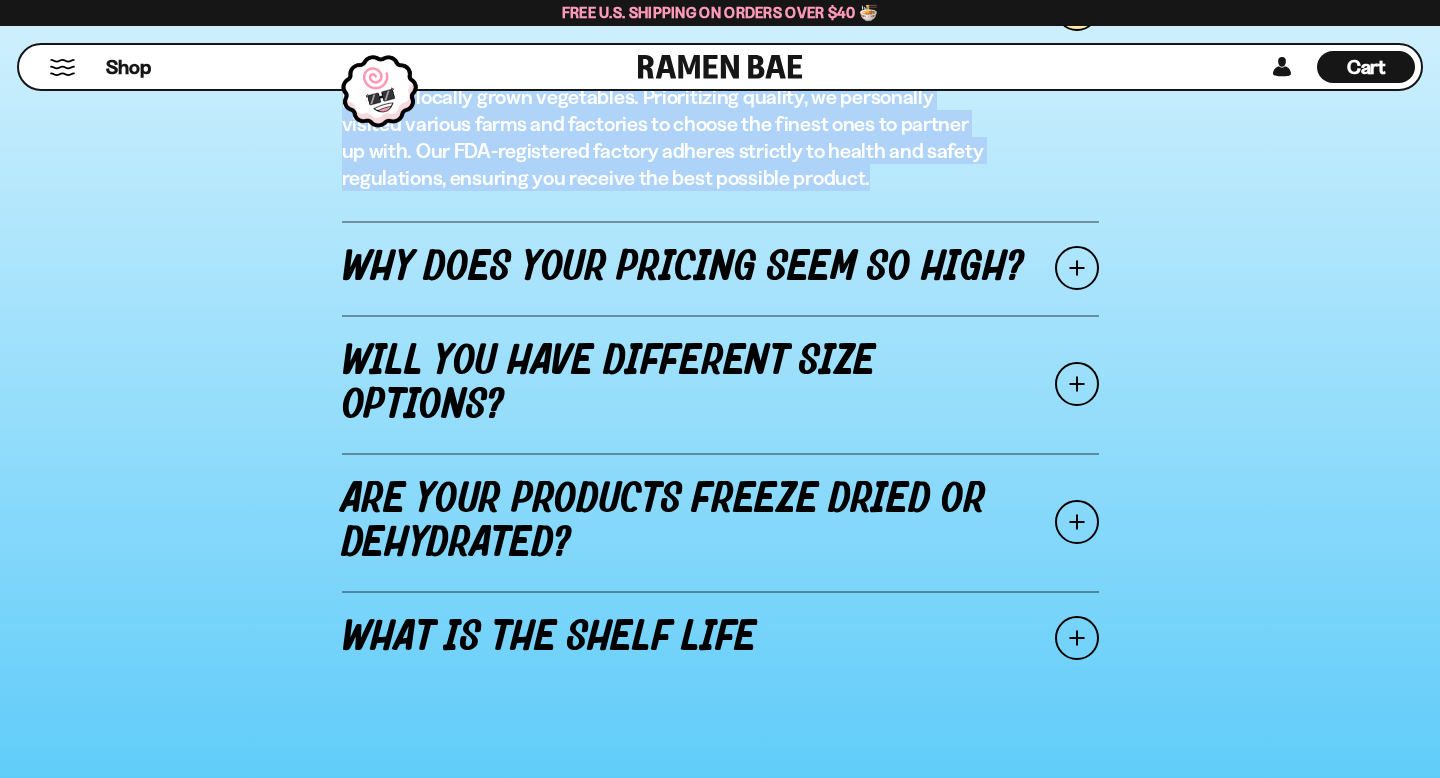 click on "What is the shelf life" at bounding box center (720, 638) 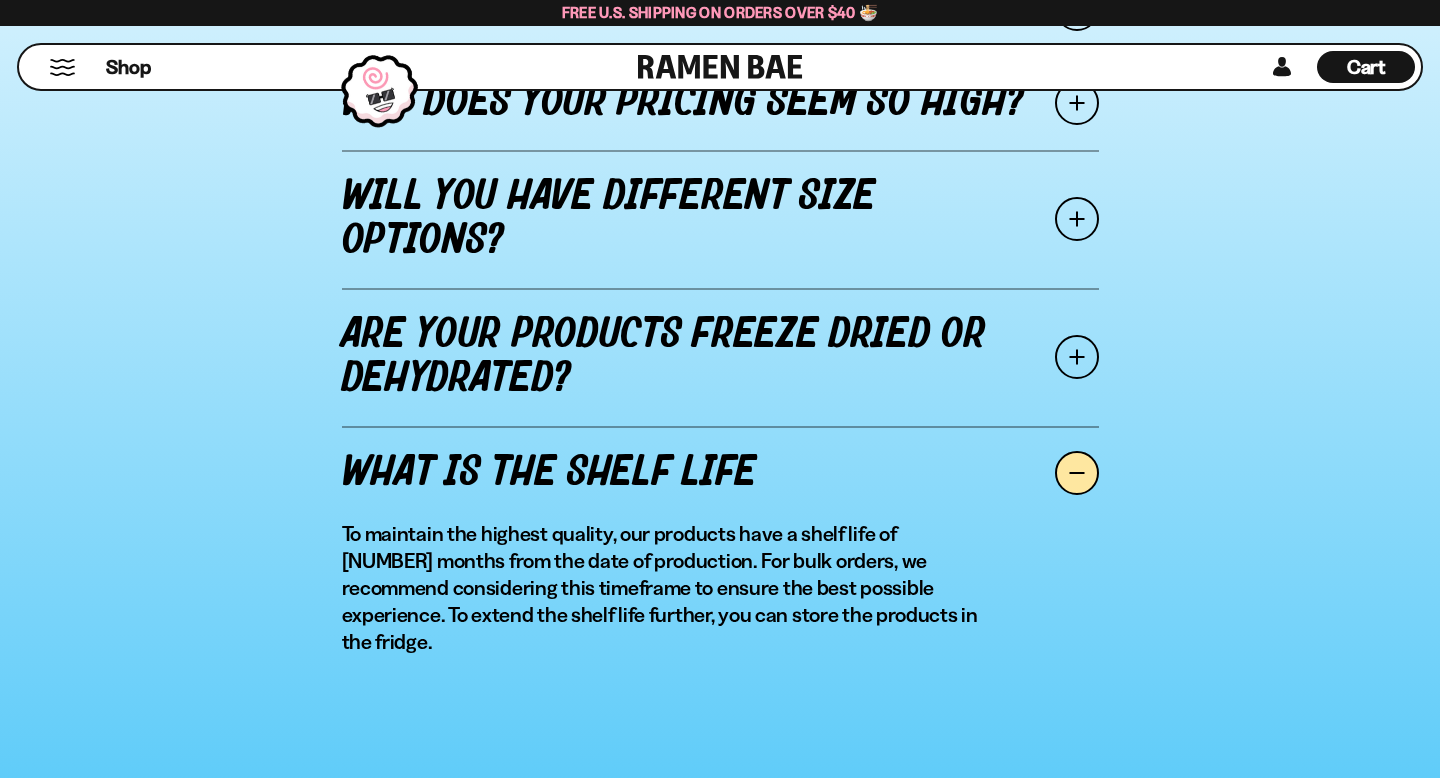 click on "Cart" at bounding box center (1366, 67) 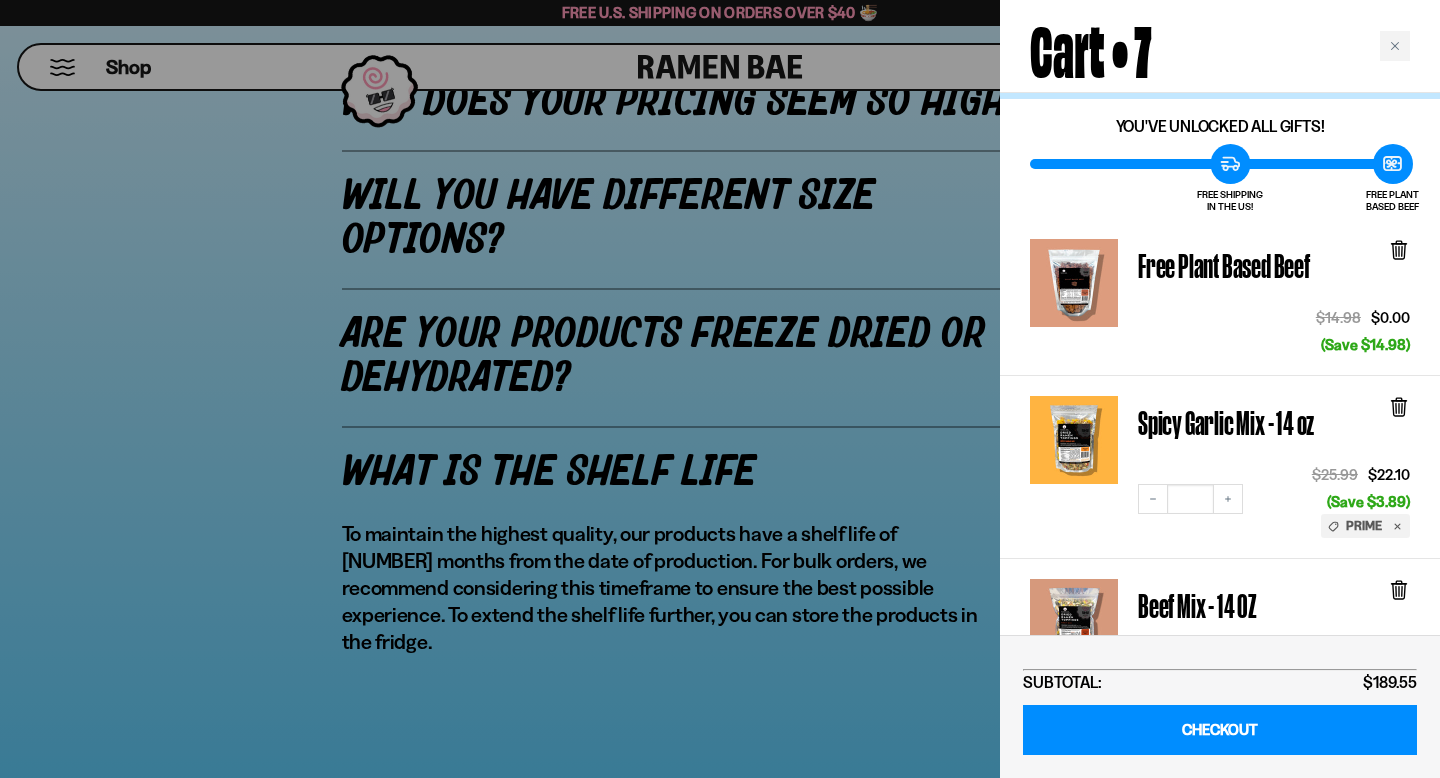 scroll, scrollTop: 50, scrollLeft: 0, axis: vertical 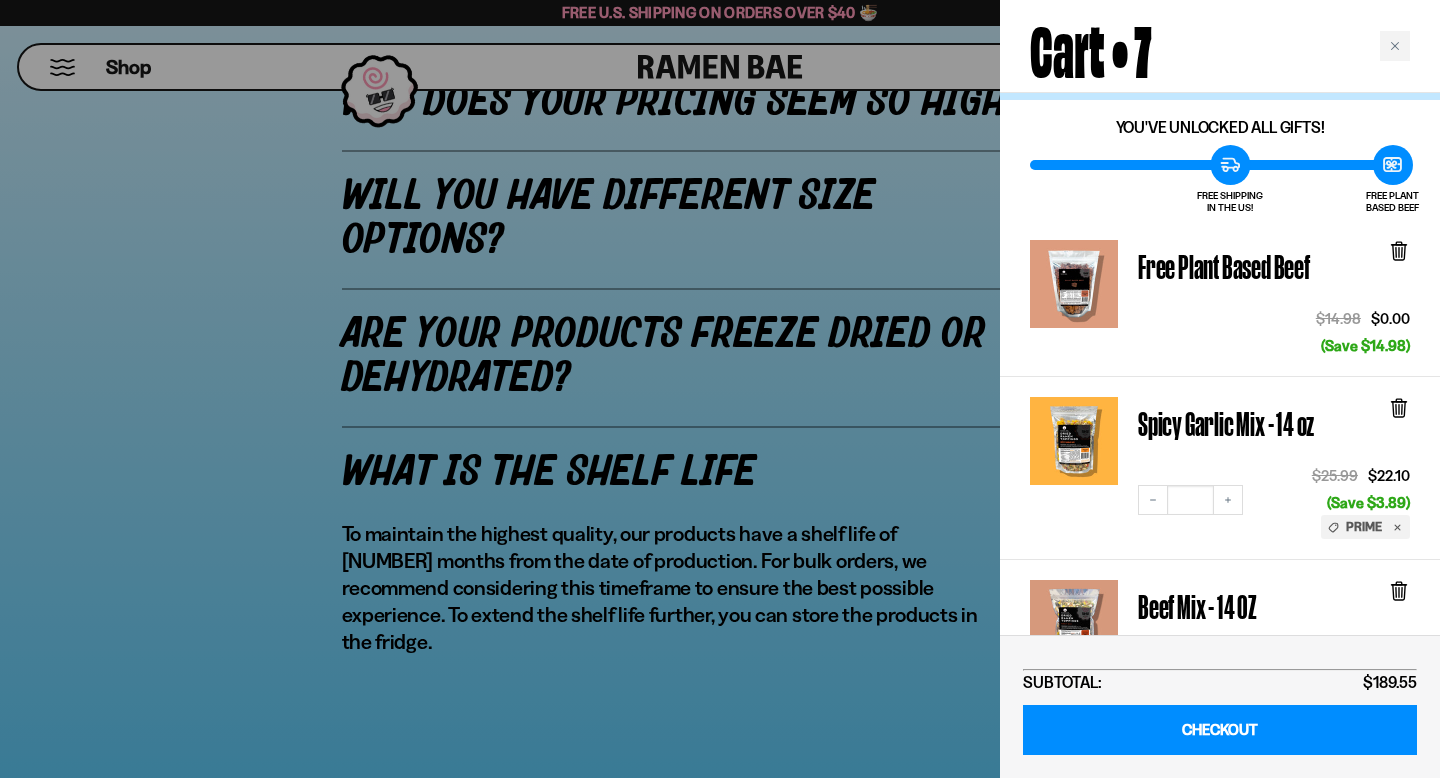 click at bounding box center [1074, 284] 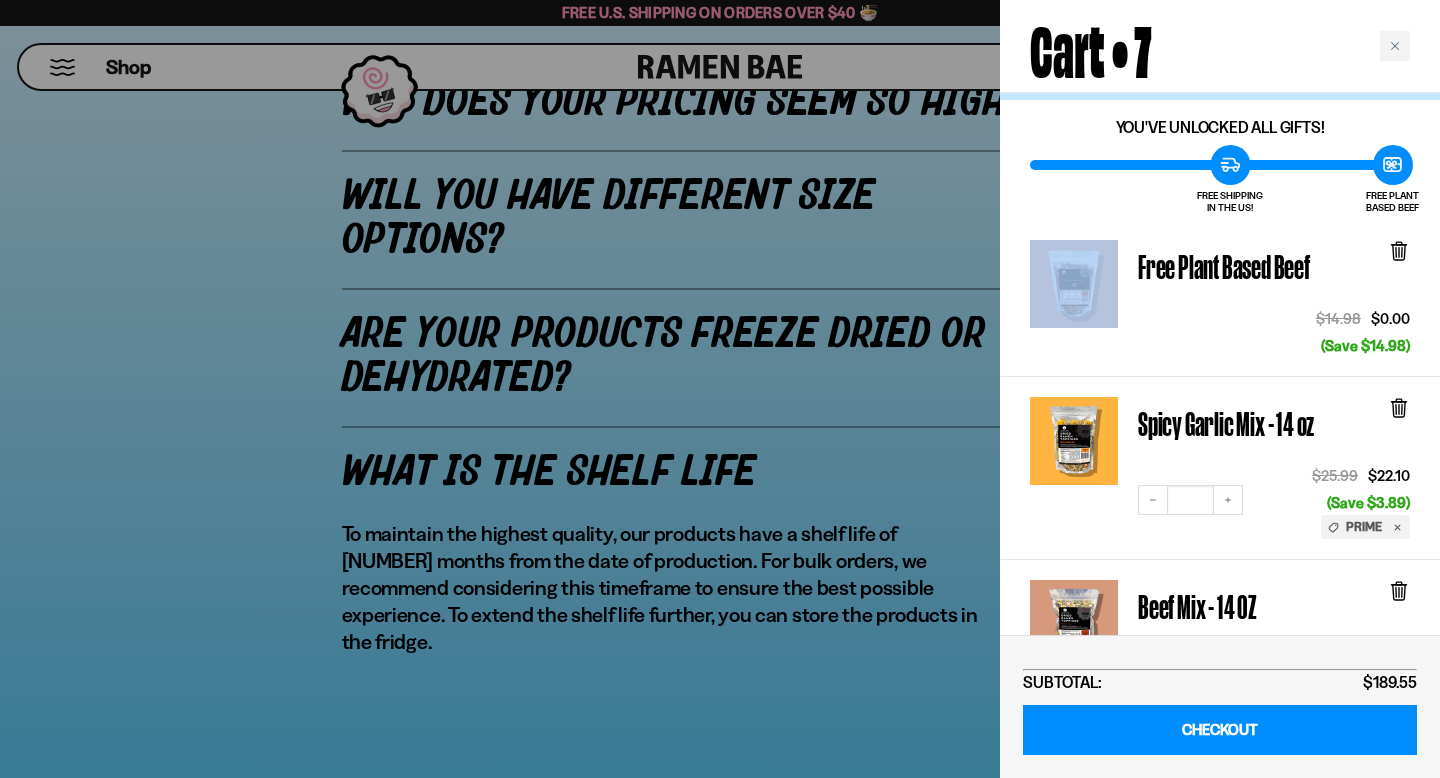 click at bounding box center [1074, 284] 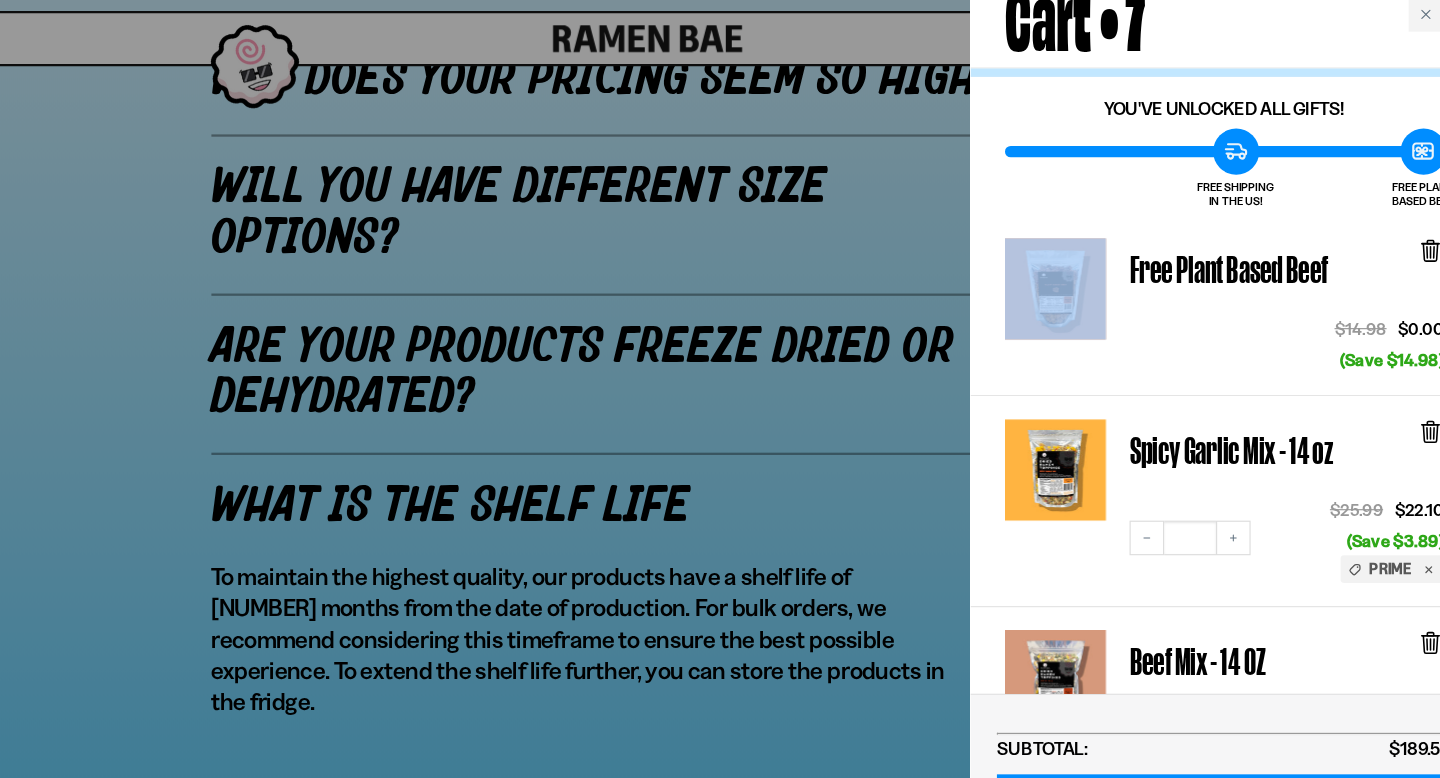 scroll, scrollTop: 51, scrollLeft: 0, axis: vertical 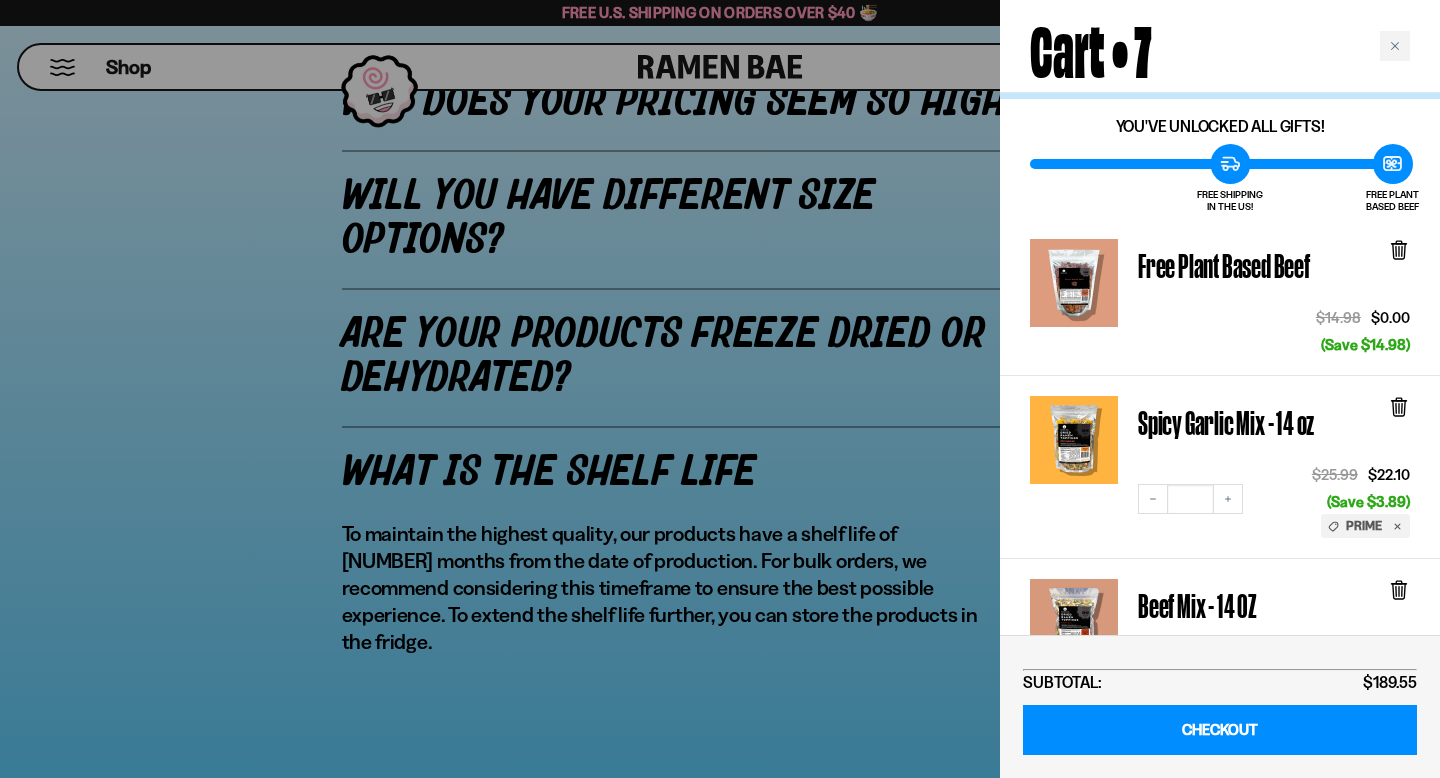 click at bounding box center [720, 389] 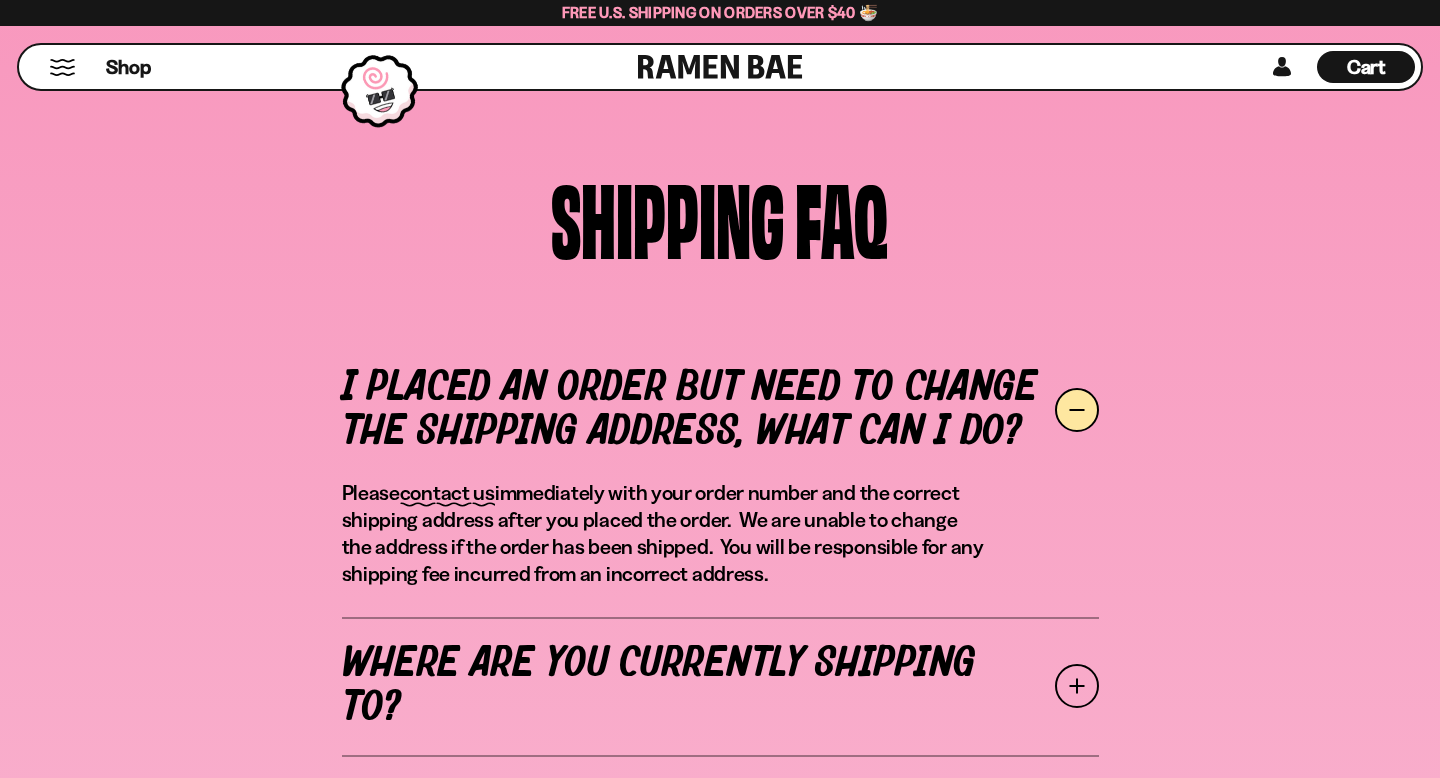 scroll, scrollTop: 0, scrollLeft: 0, axis: both 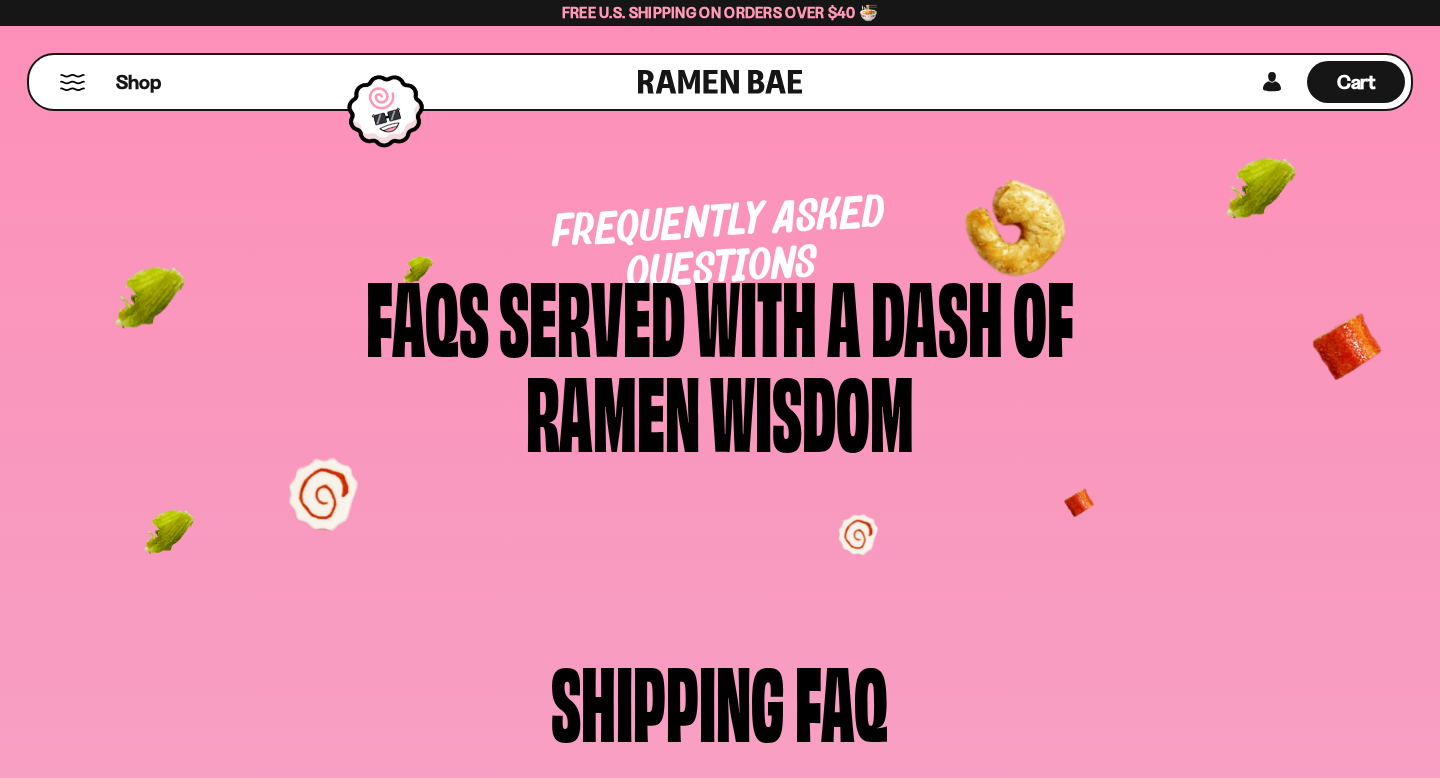 click on "Shop" at bounding box center (336, 82) 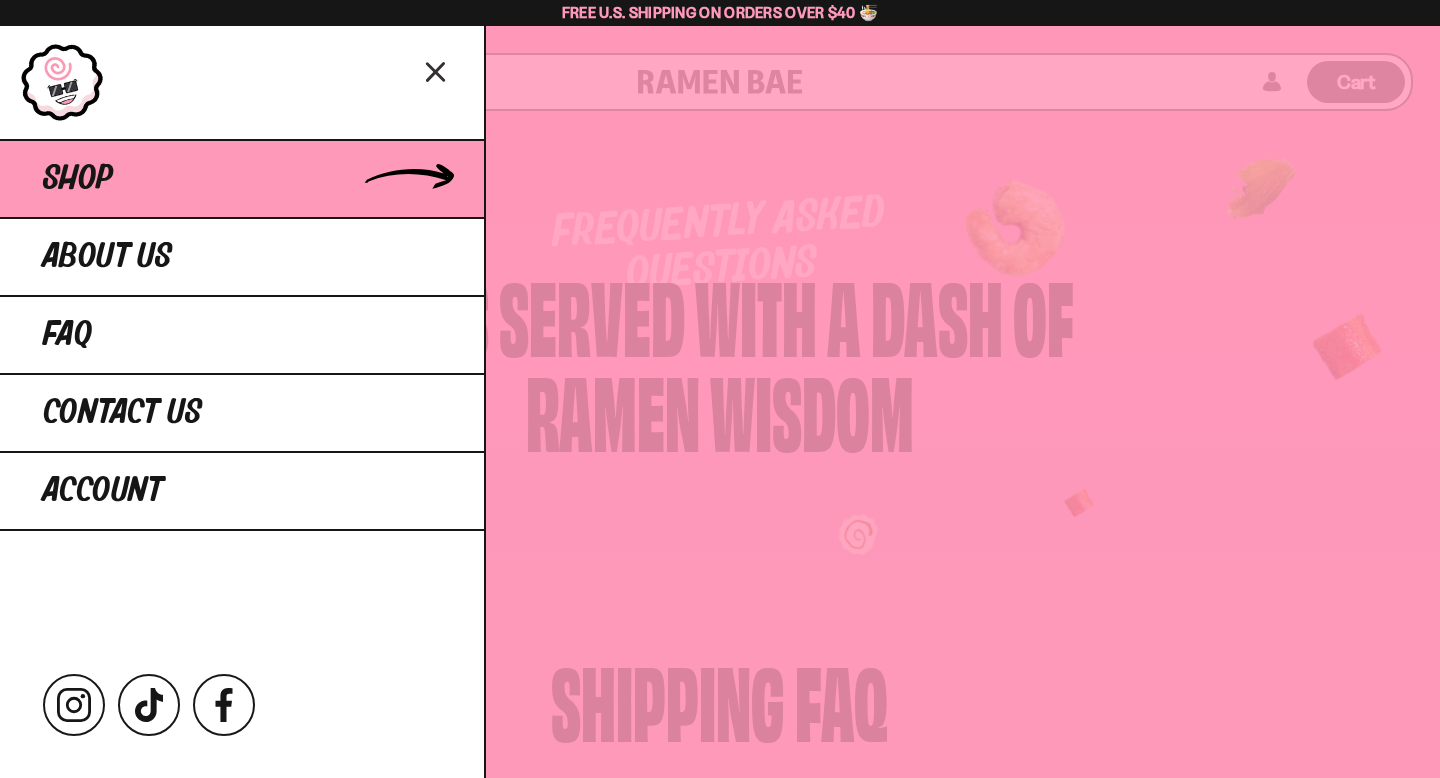 click on "Shop" at bounding box center [242, 178] 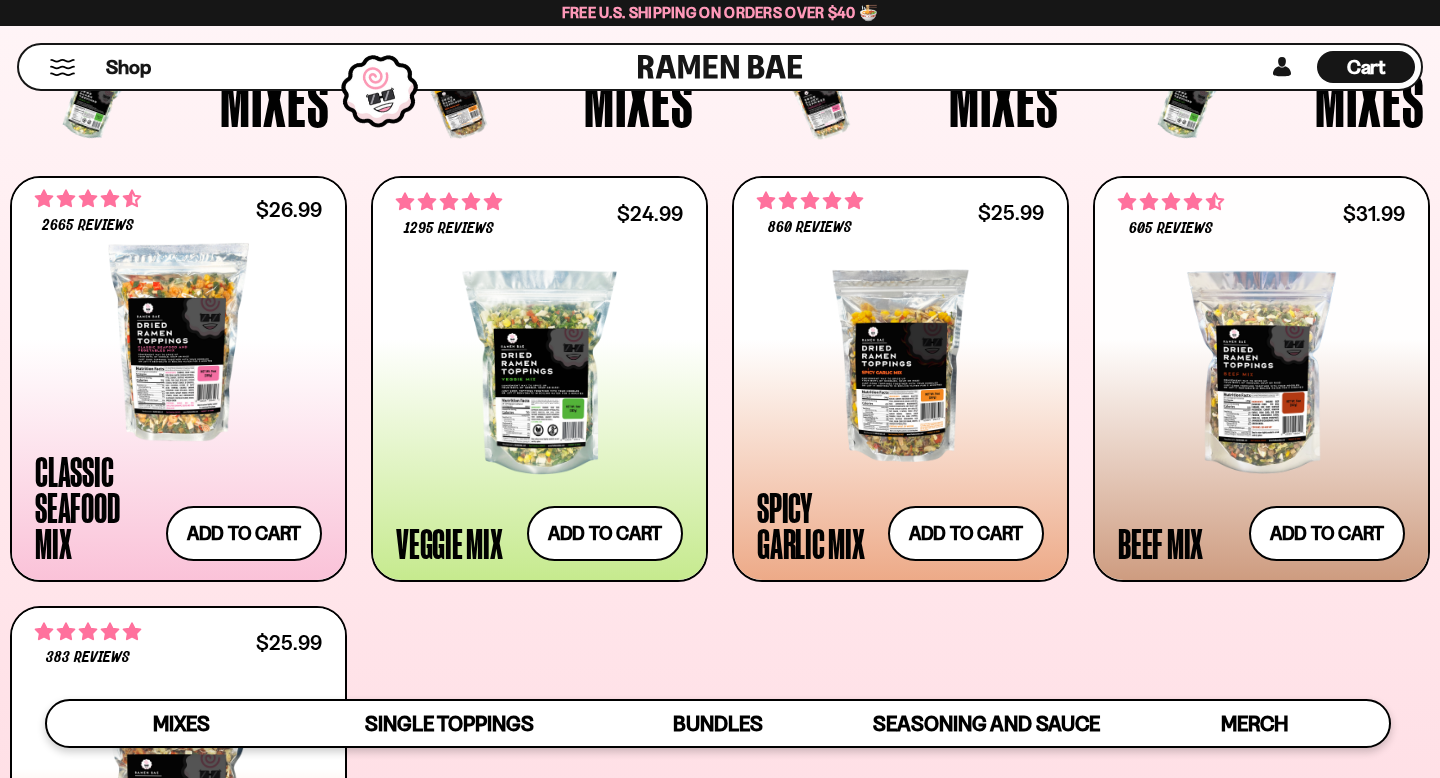scroll, scrollTop: 670, scrollLeft: 0, axis: vertical 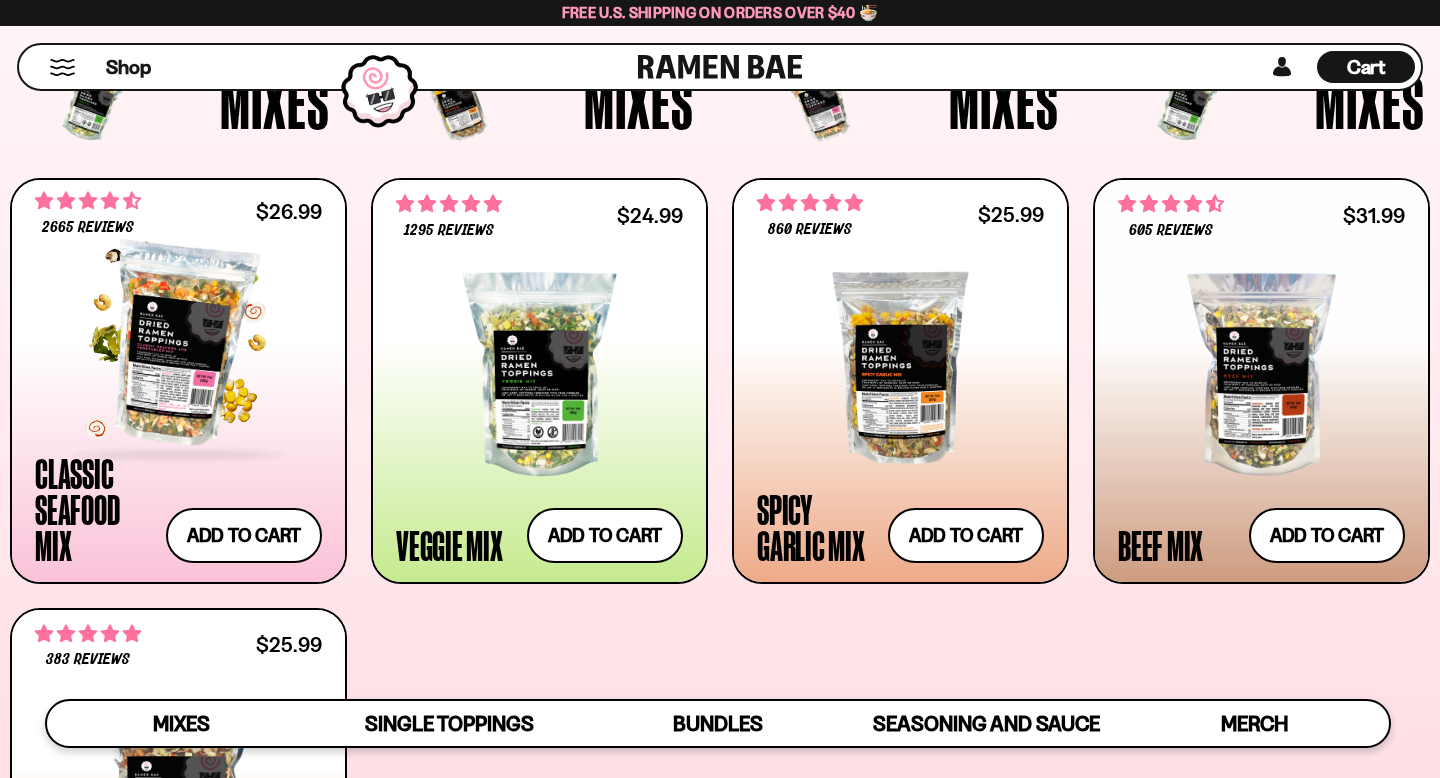 click at bounding box center (178, 344) 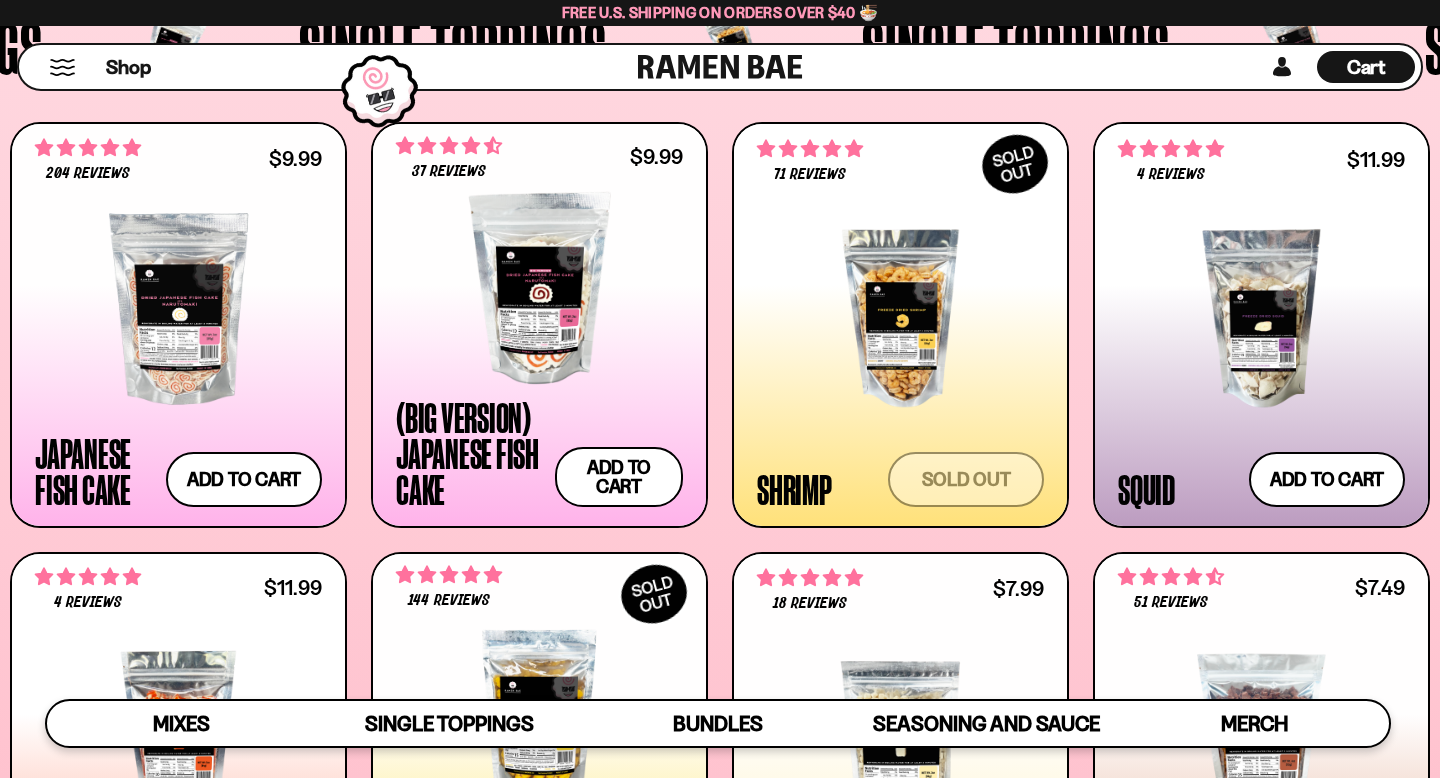 scroll, scrollTop: 1729, scrollLeft: 0, axis: vertical 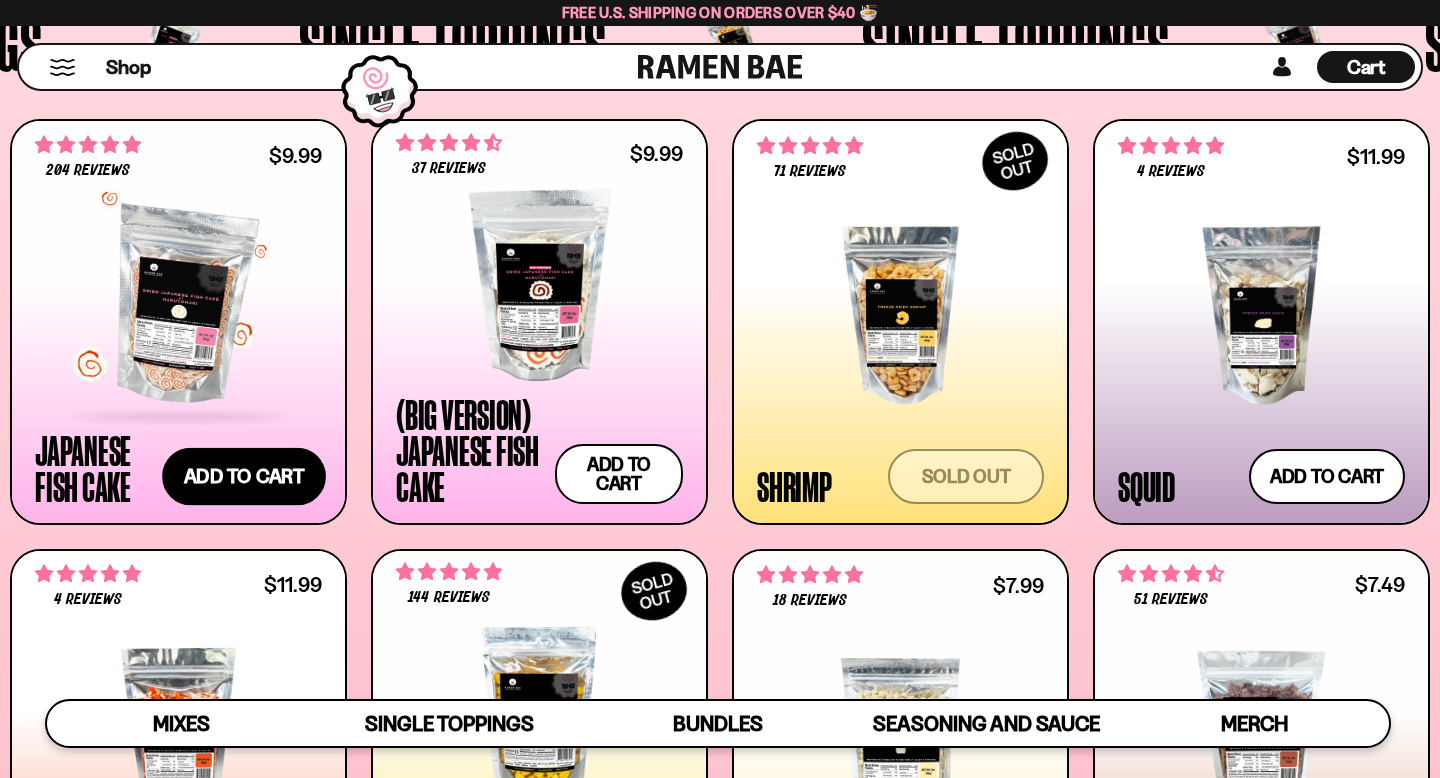 click on "Add to cart
Add
—
Regular price
$9.99
Regular price
Sale price
$9.99
Unit price
/
per" at bounding box center (244, 476) 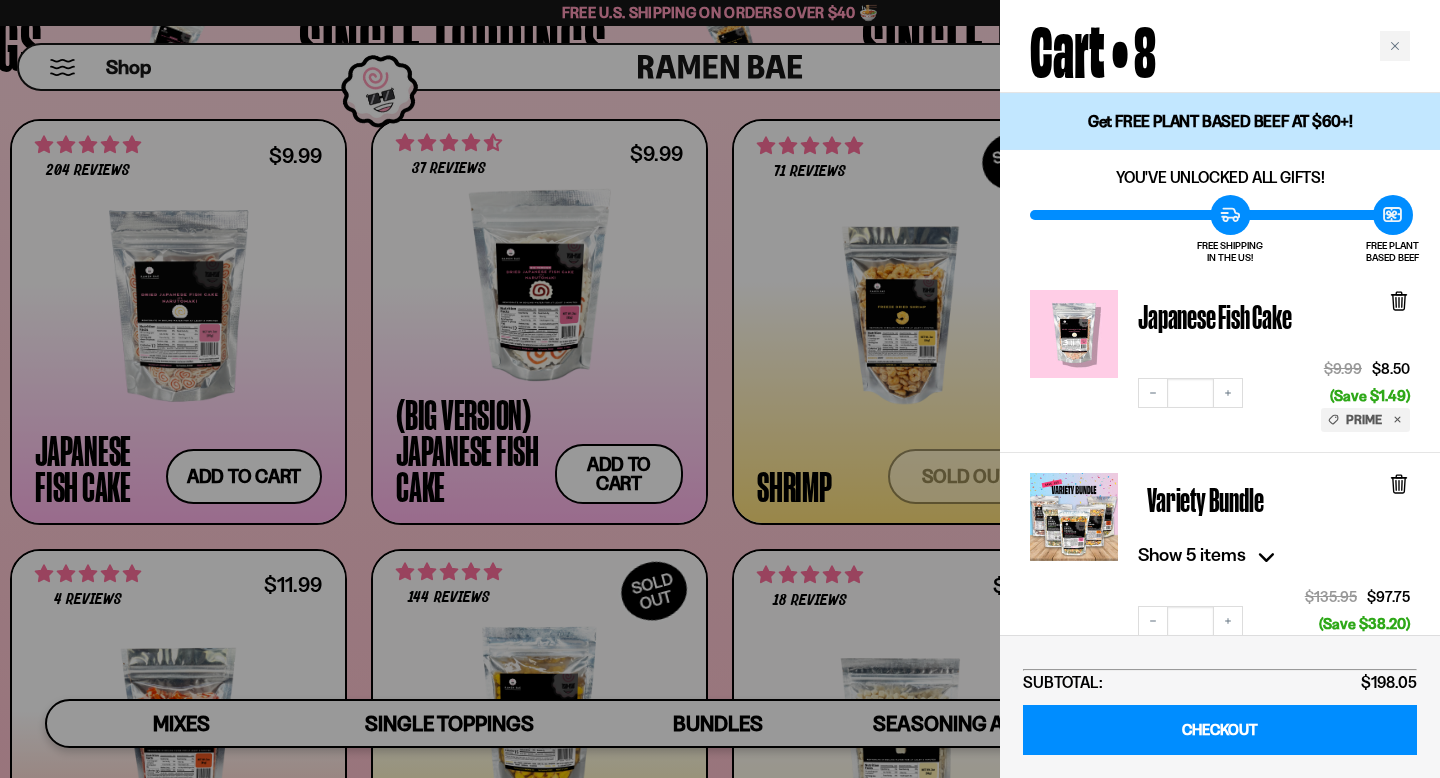 click at bounding box center [720, 389] 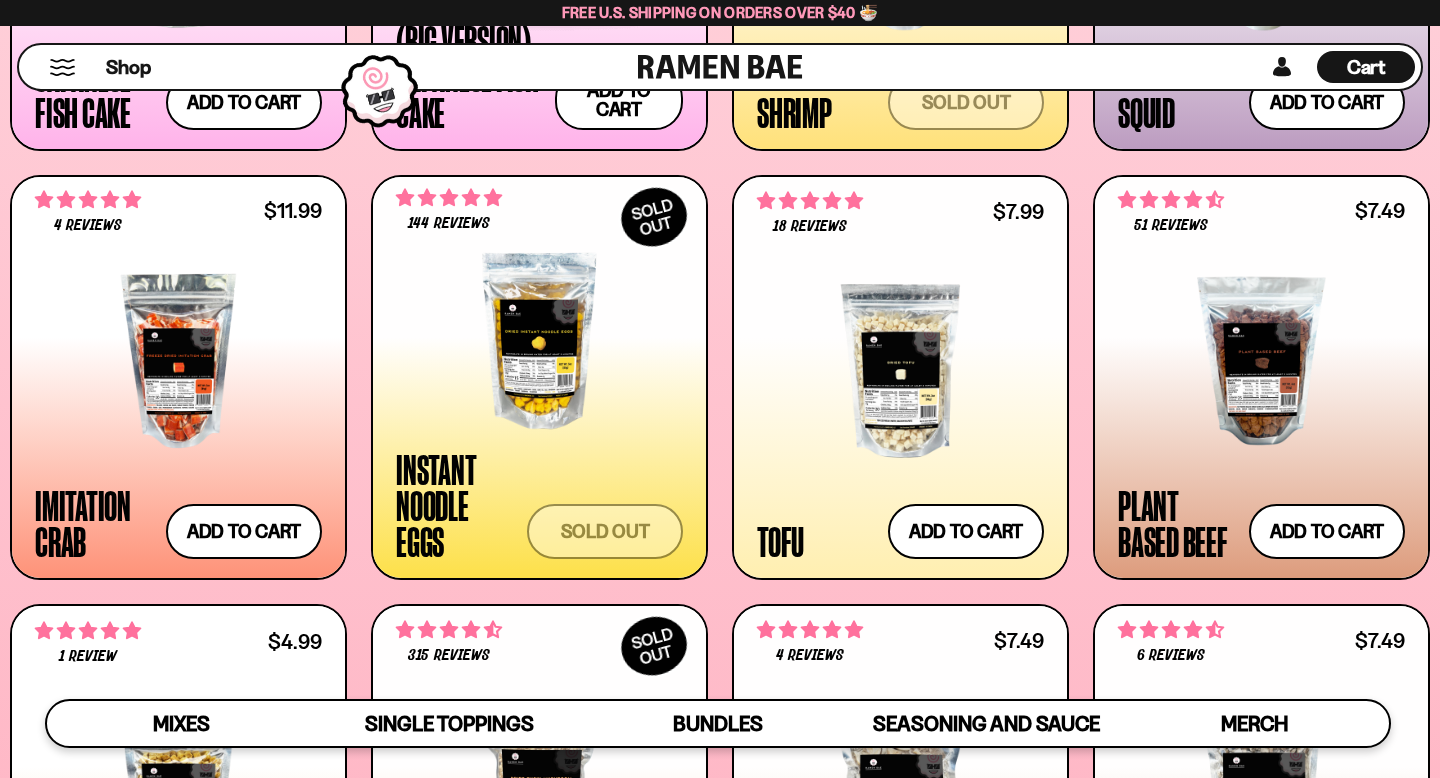 scroll, scrollTop: 2102, scrollLeft: 0, axis: vertical 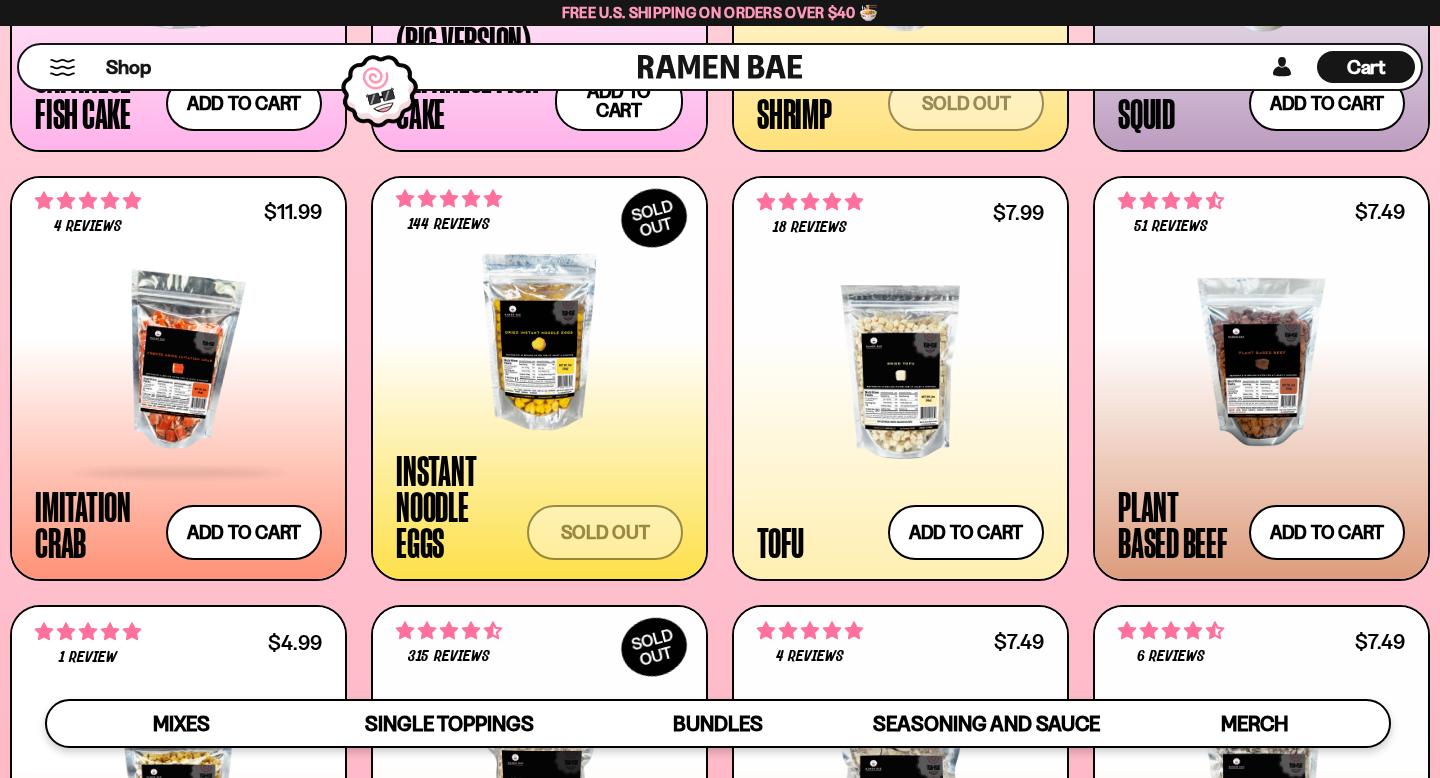 click at bounding box center (178, 362) 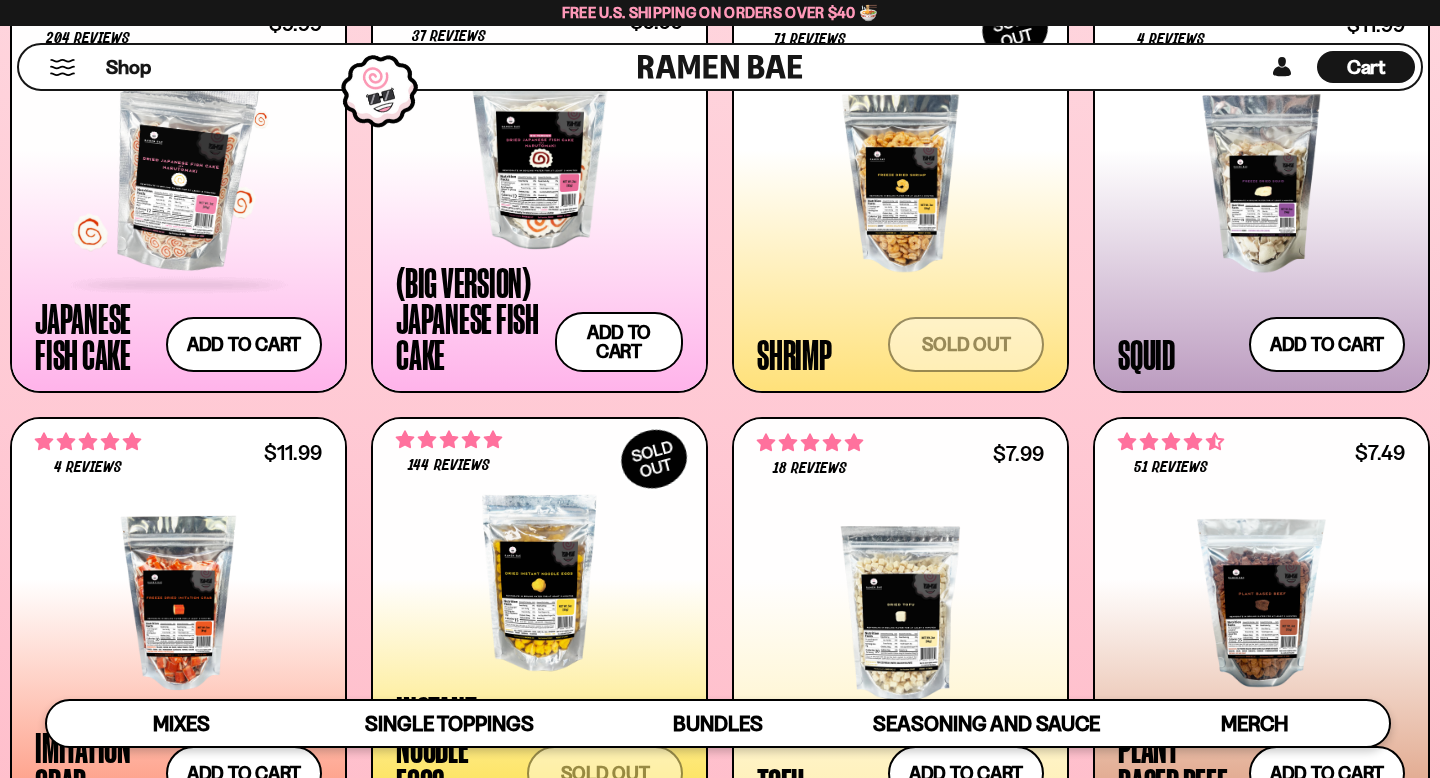 scroll, scrollTop: 1837, scrollLeft: 0, axis: vertical 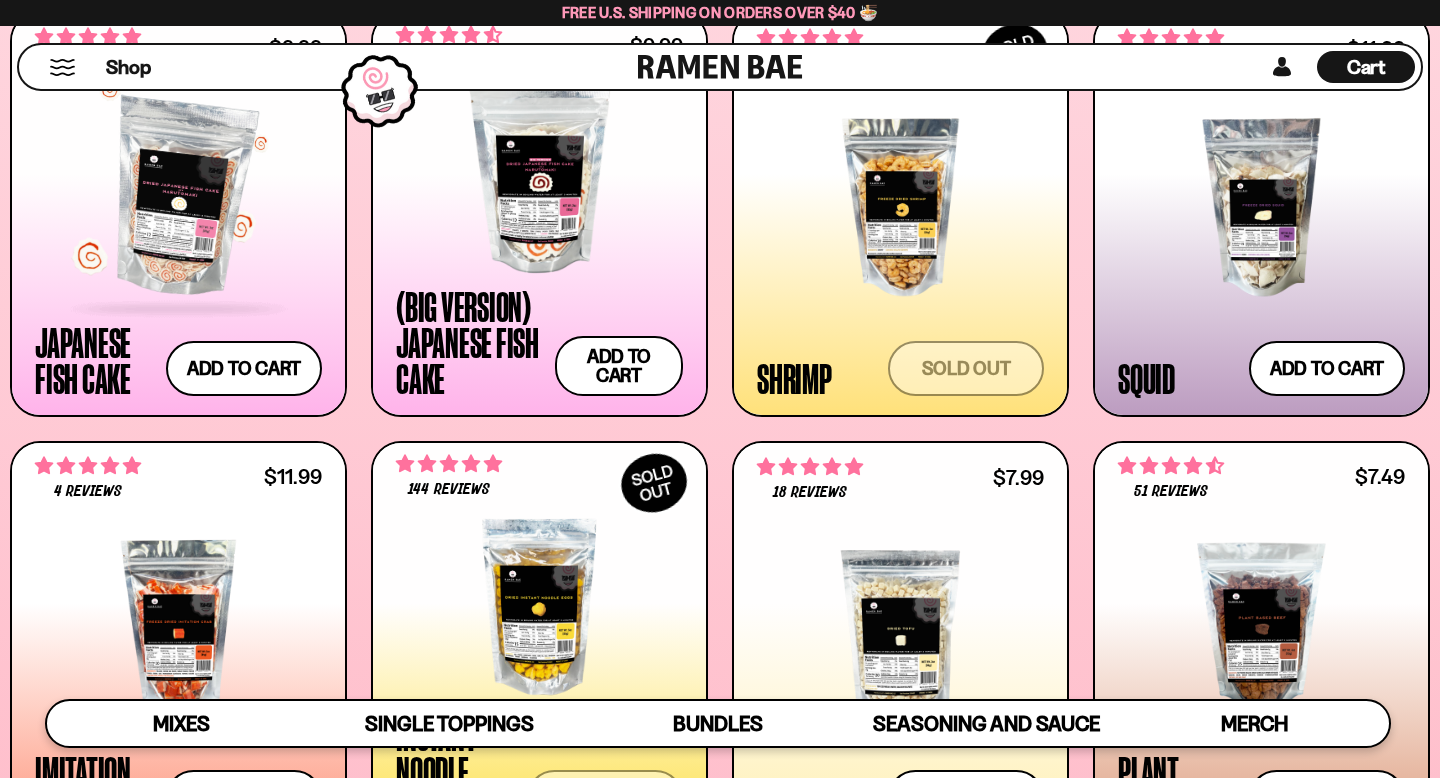 click at bounding box center (178, 198) 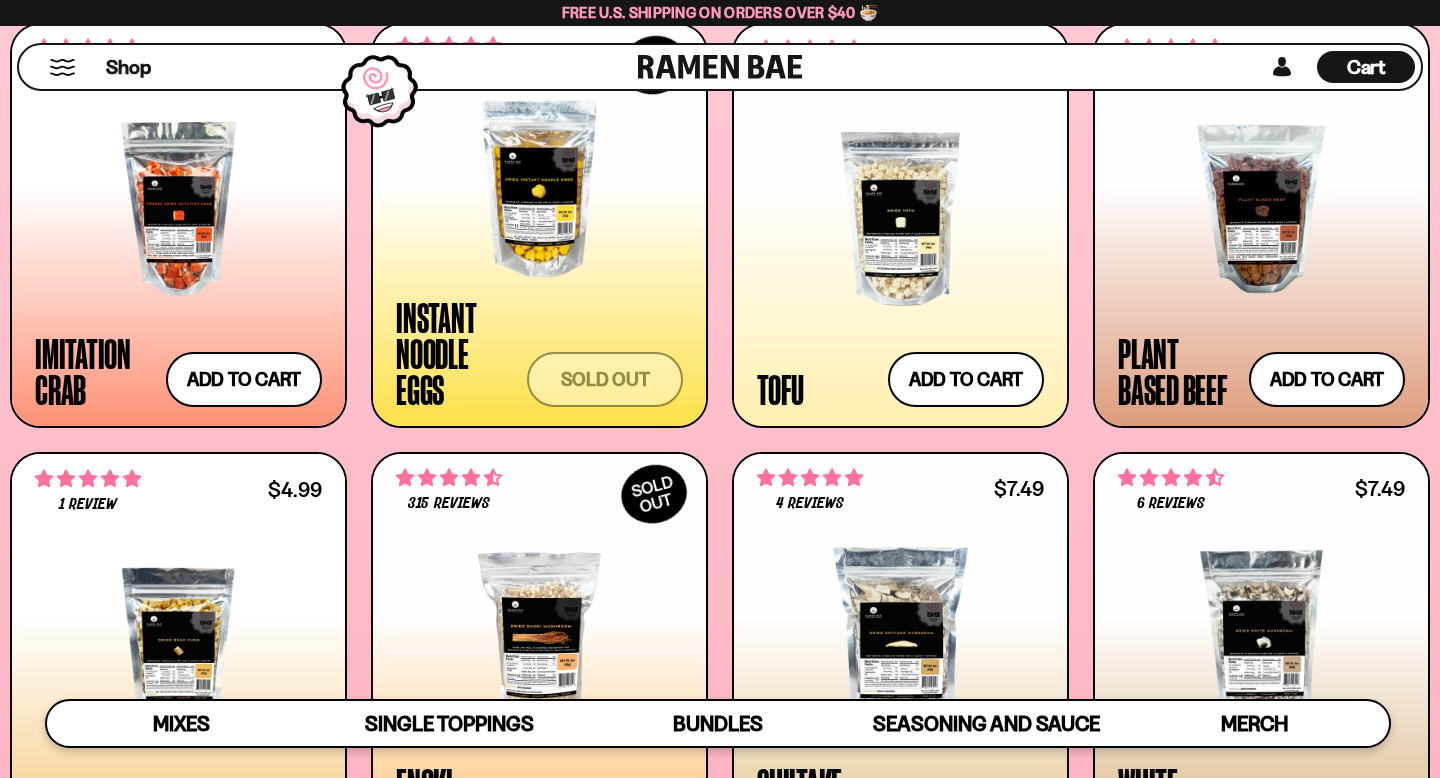 scroll, scrollTop: 2249, scrollLeft: 0, axis: vertical 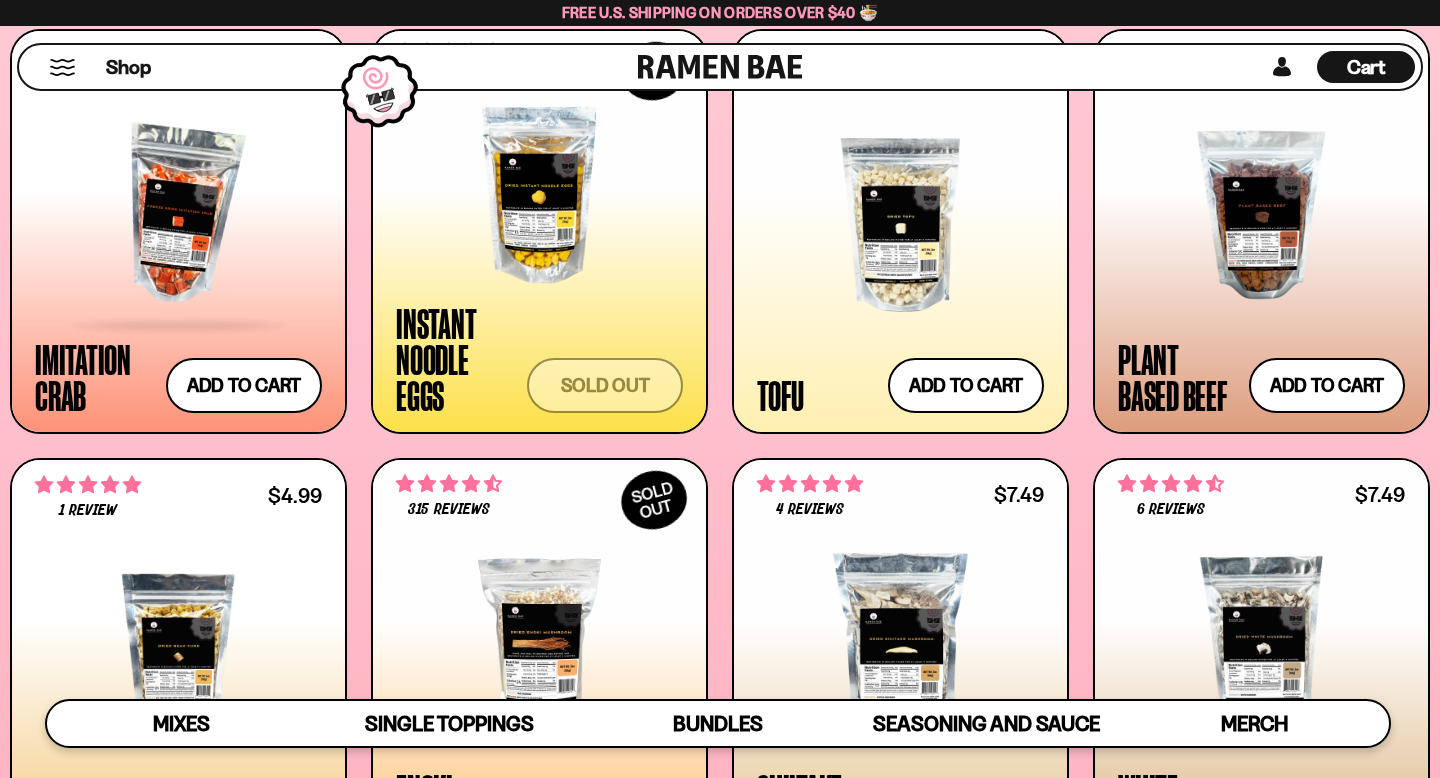 click at bounding box center [178, 215] 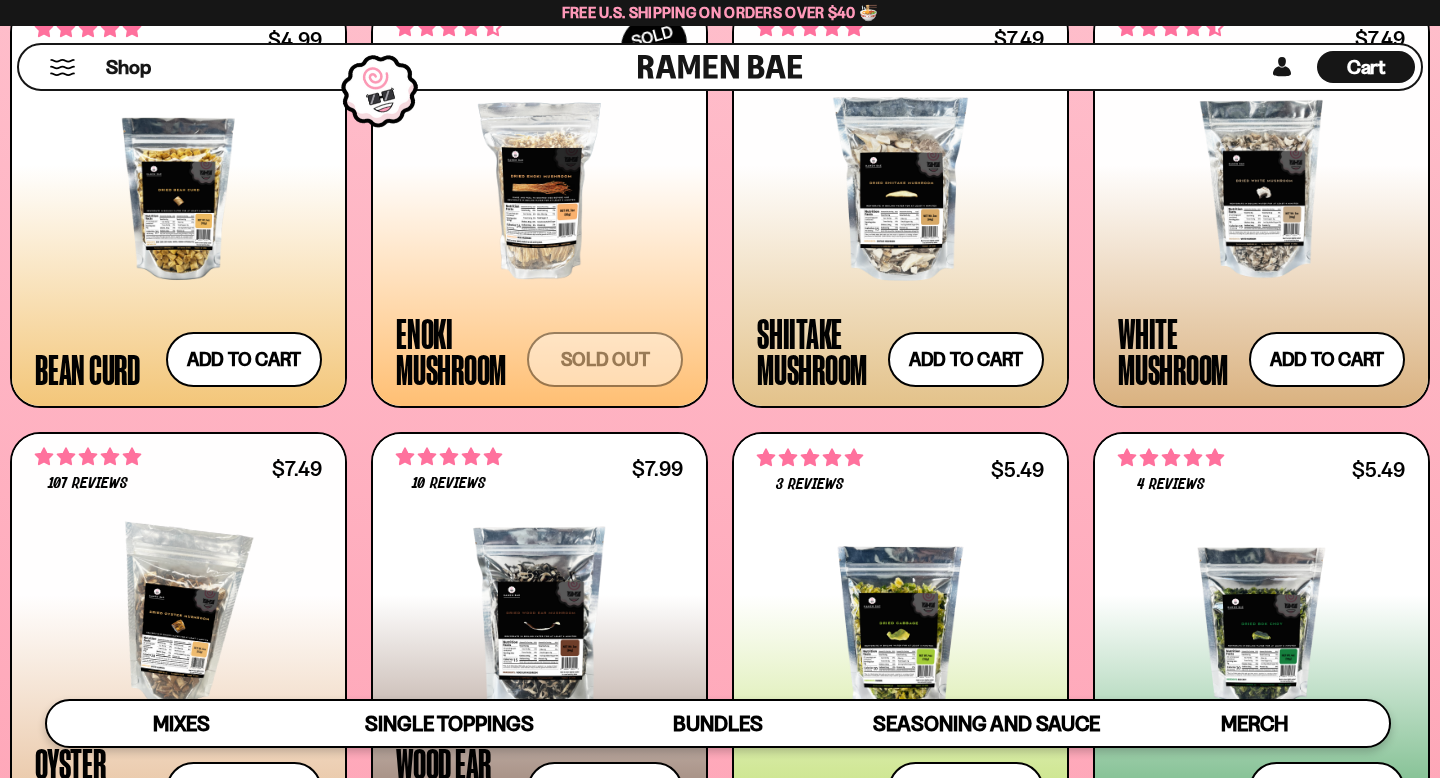 scroll, scrollTop: 2708, scrollLeft: 0, axis: vertical 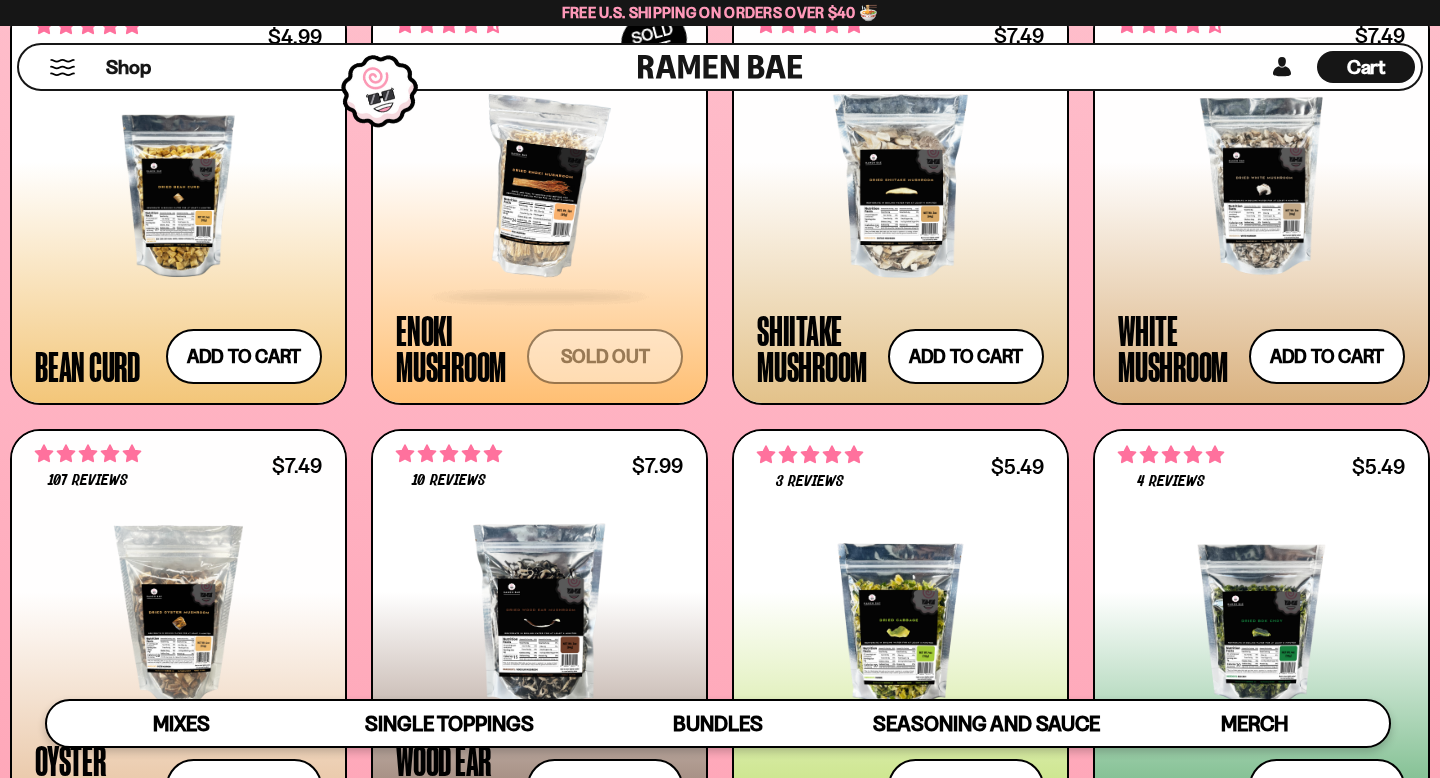 click at bounding box center (539, 186) 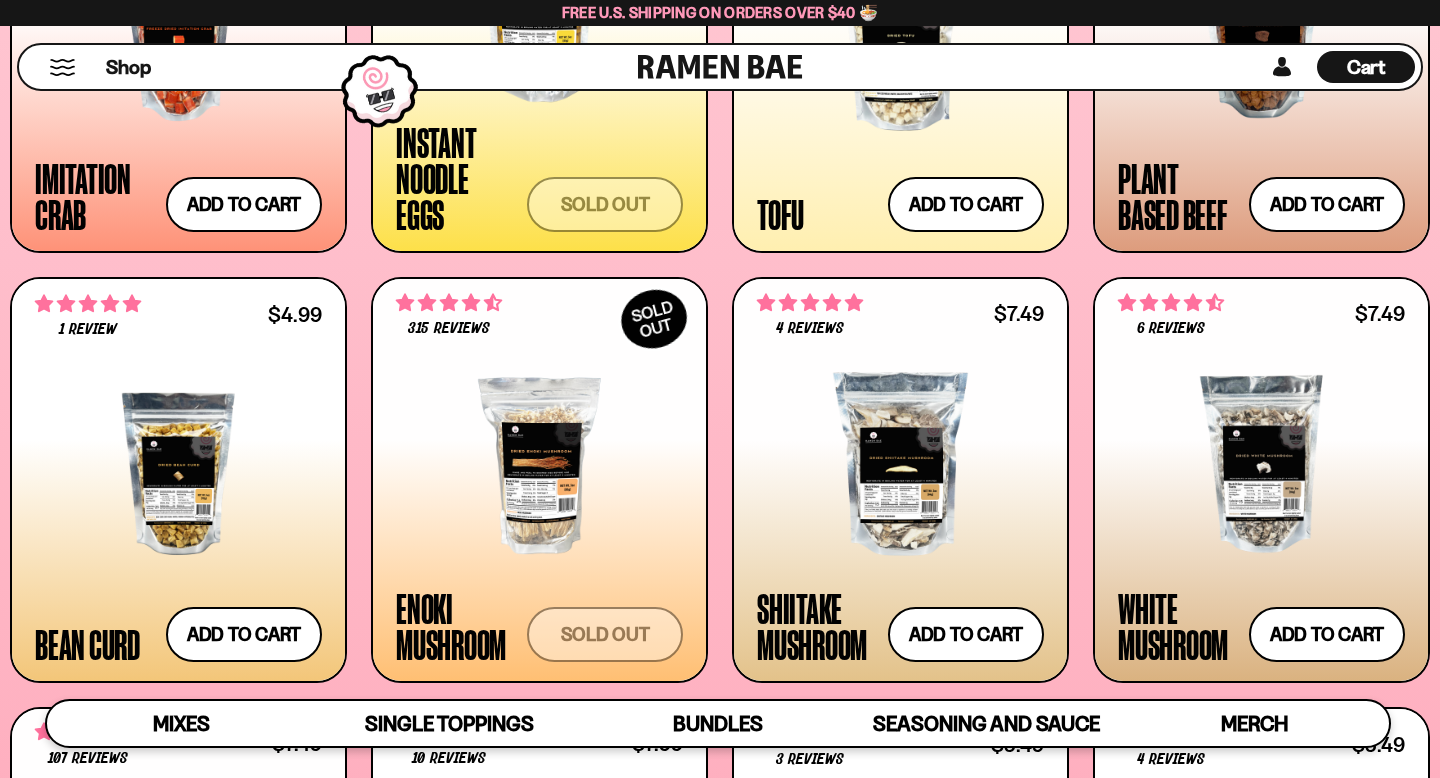 scroll, scrollTop: 2428, scrollLeft: 0, axis: vertical 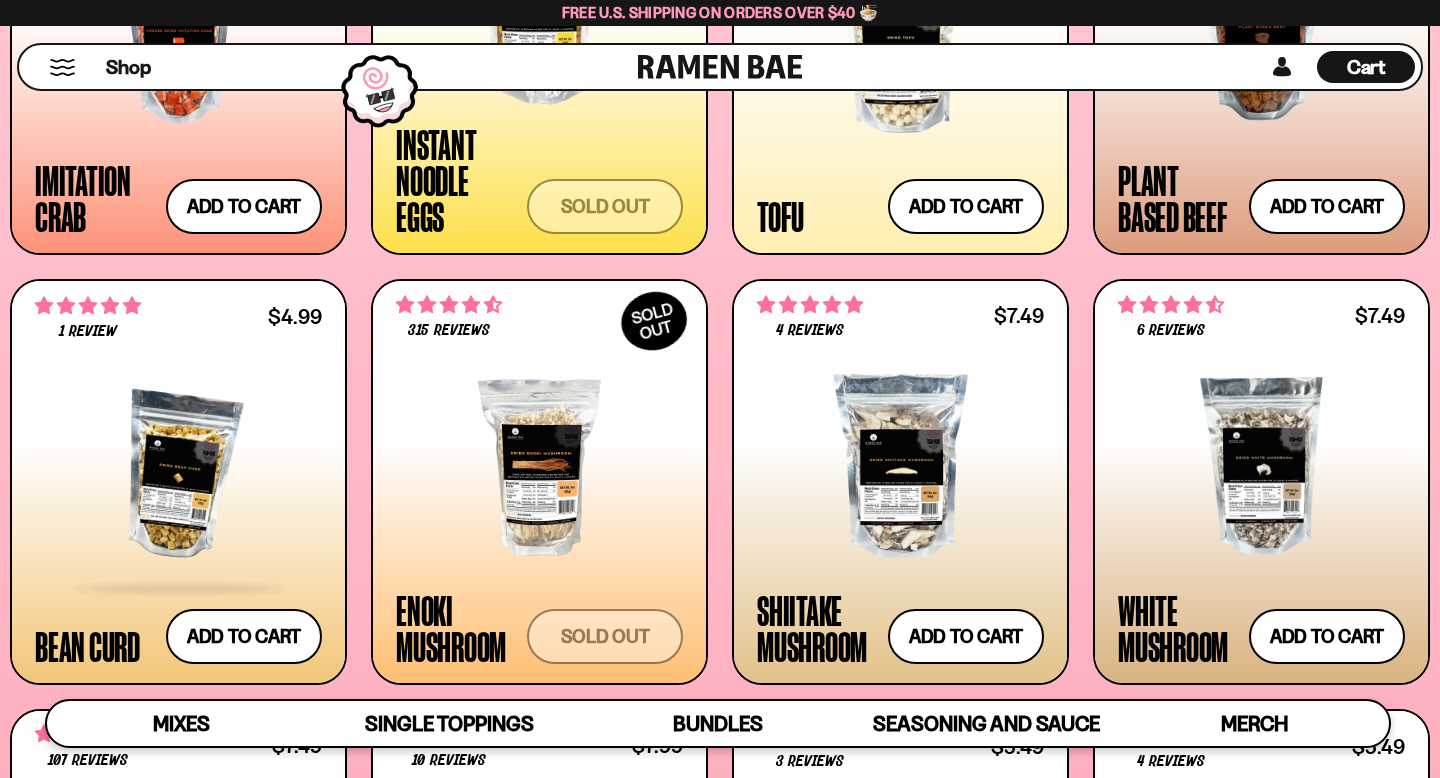 click at bounding box center [178, 476] 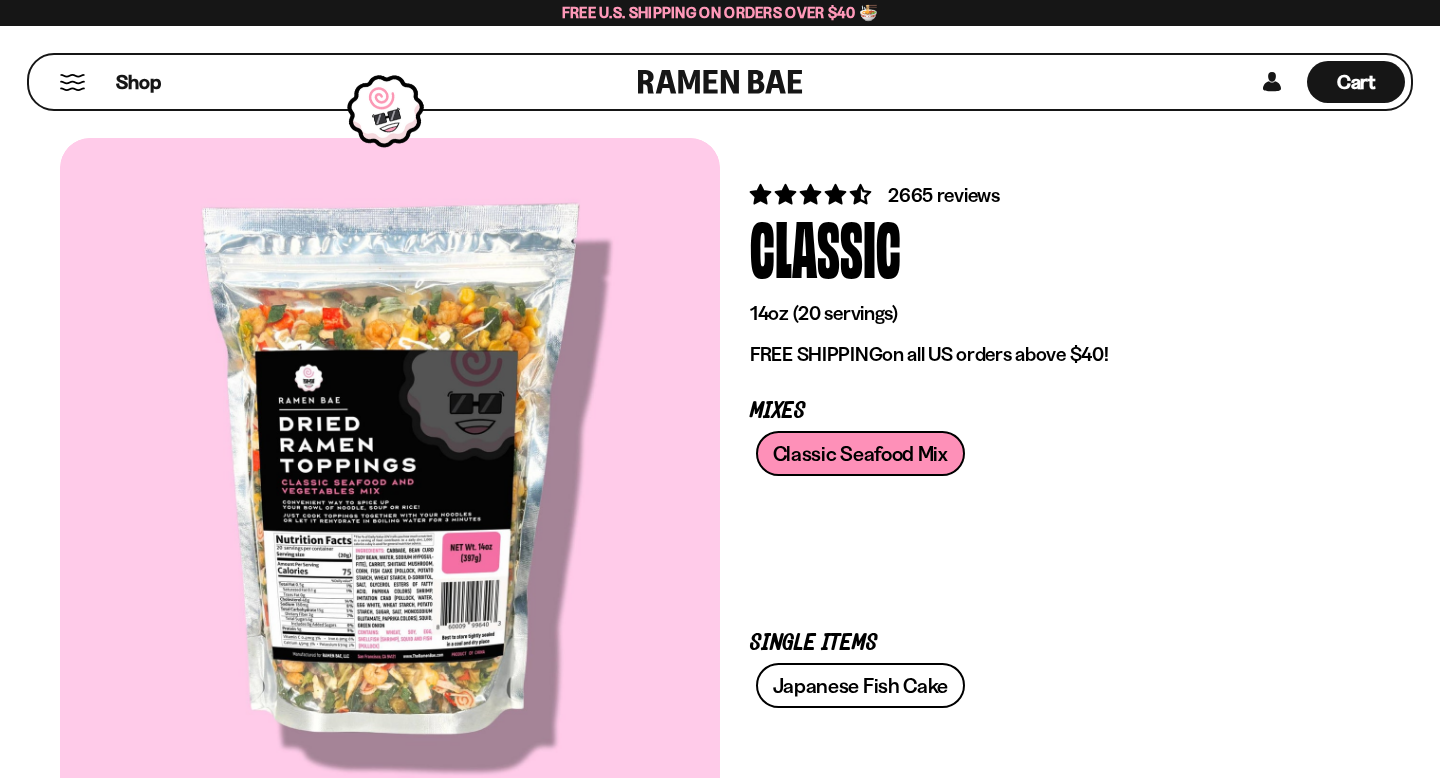 scroll, scrollTop: 0, scrollLeft: 0, axis: both 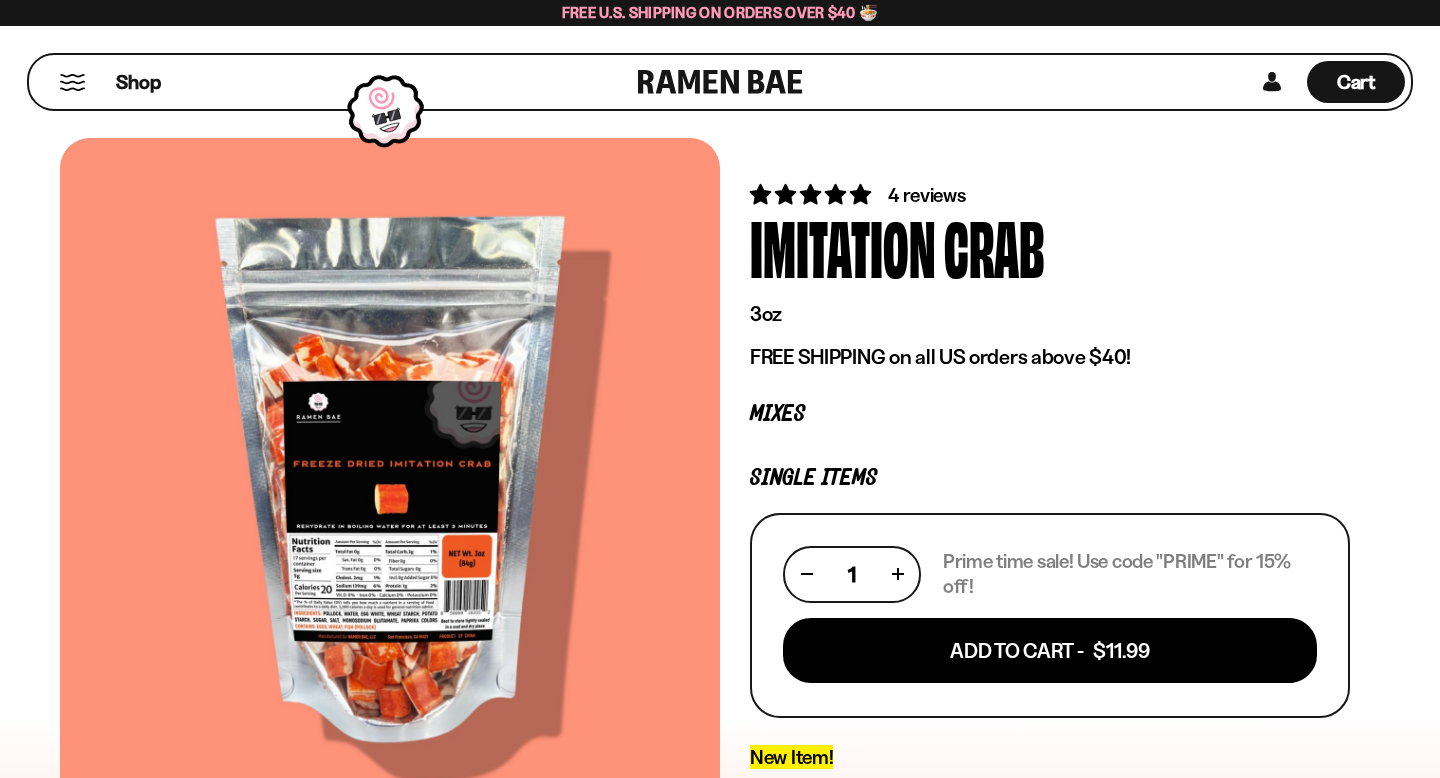 click on "4 reviews" at bounding box center (926, 195) 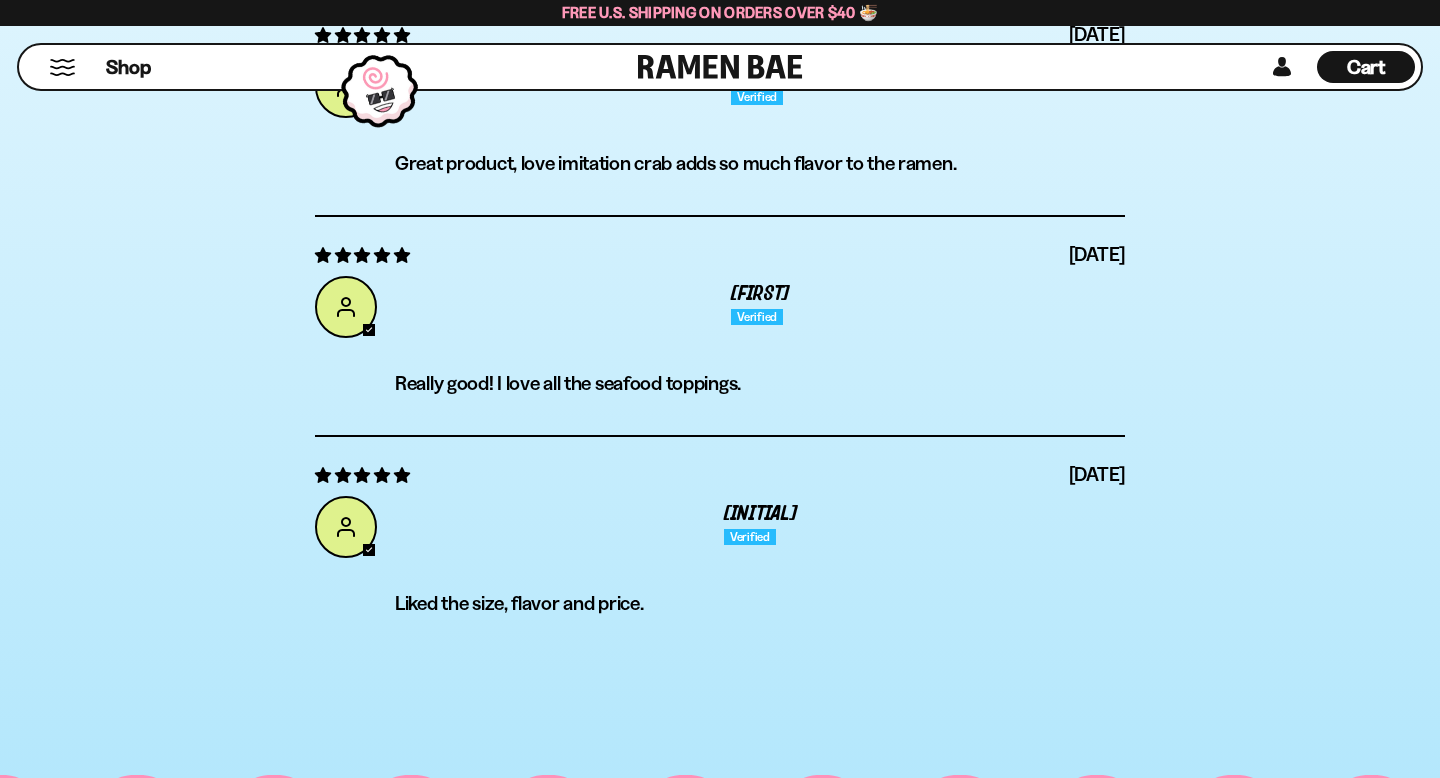 scroll, scrollTop: 6274, scrollLeft: 0, axis: vertical 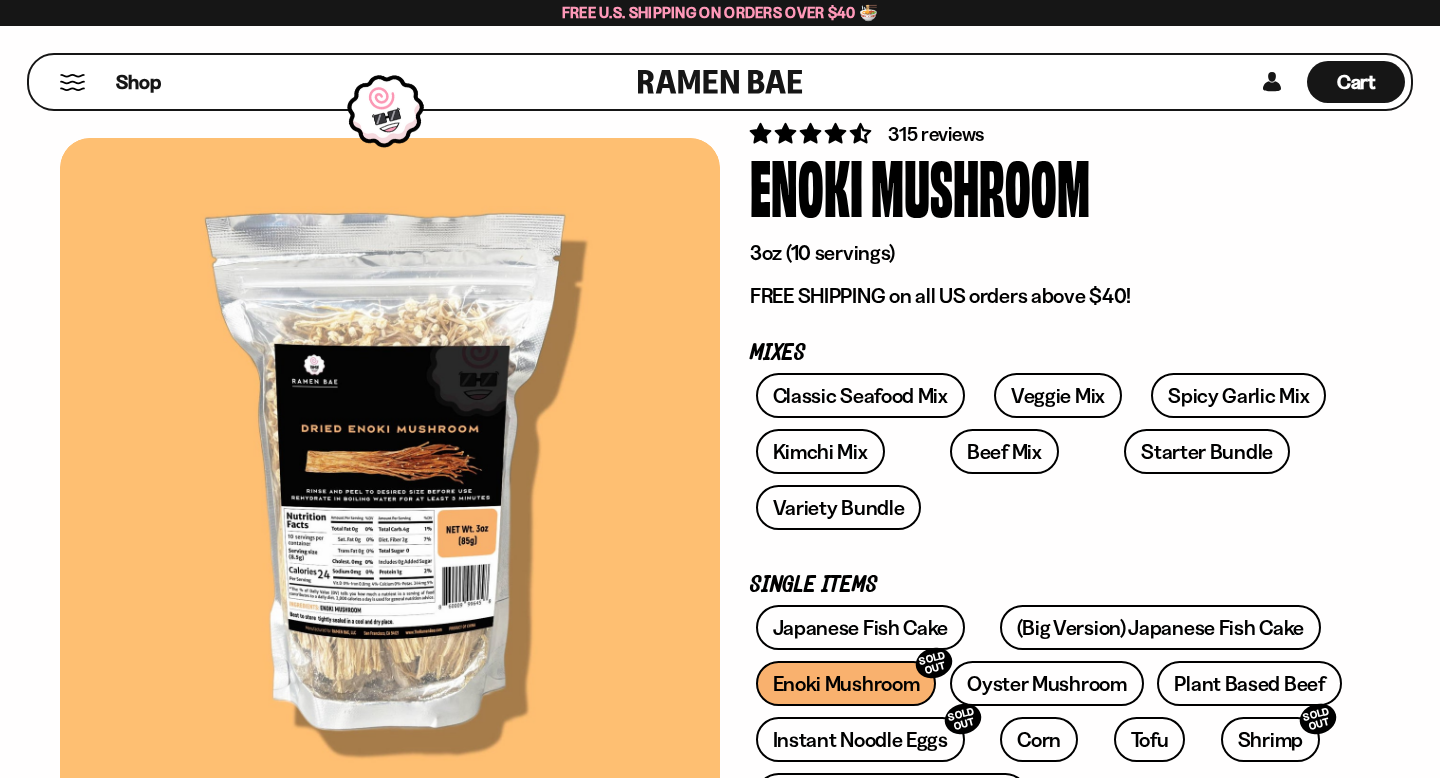 click on "Mushroom" at bounding box center (980, 185) 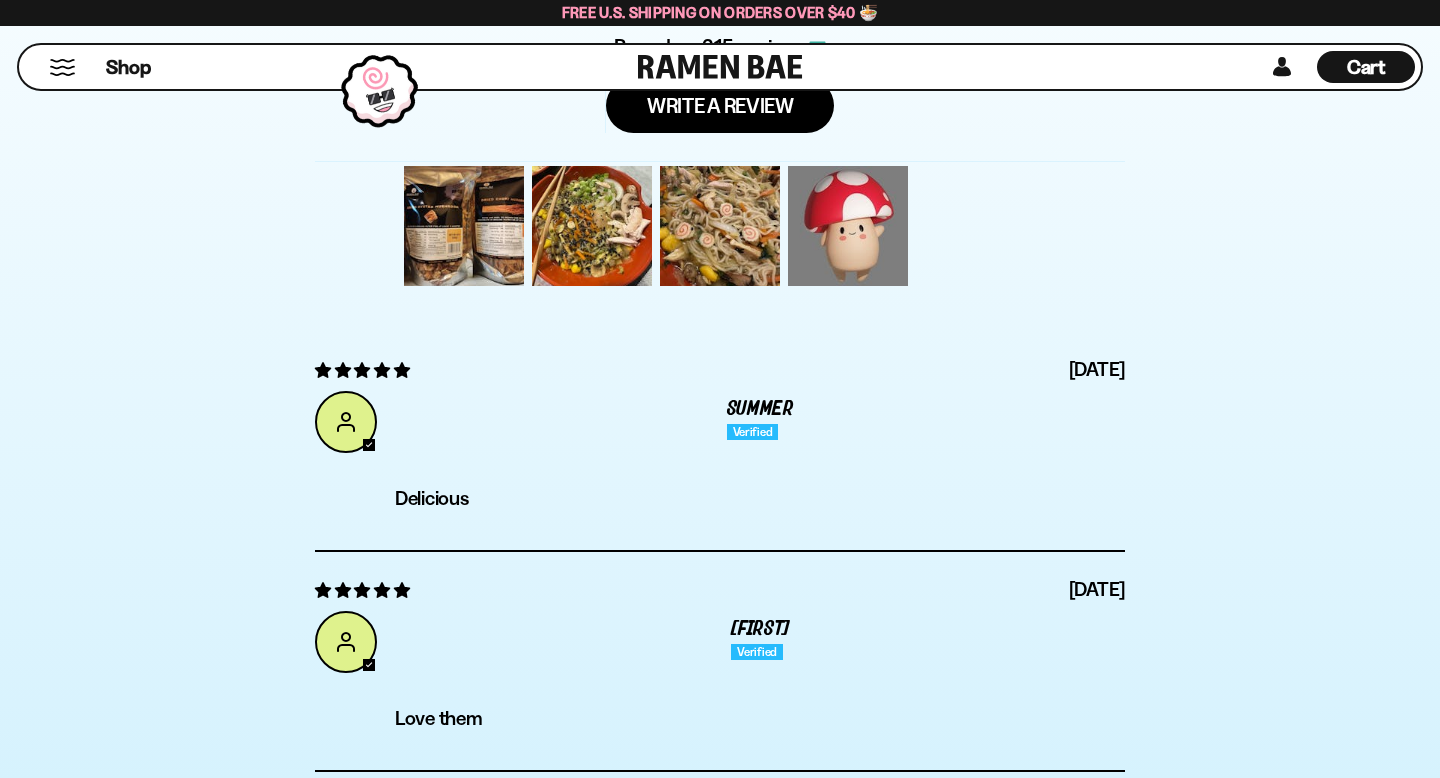 scroll, scrollTop: 6298, scrollLeft: 0, axis: vertical 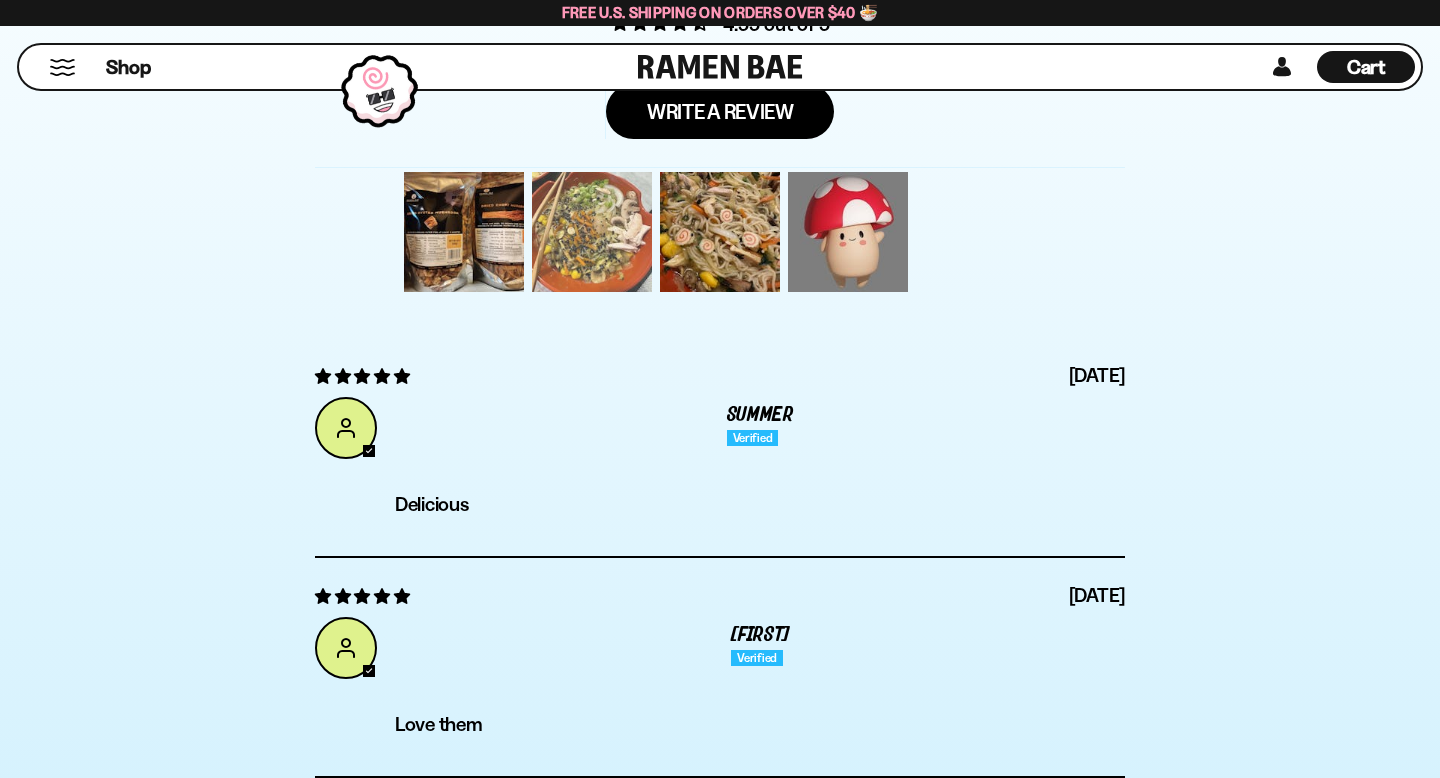 click at bounding box center [592, 232] 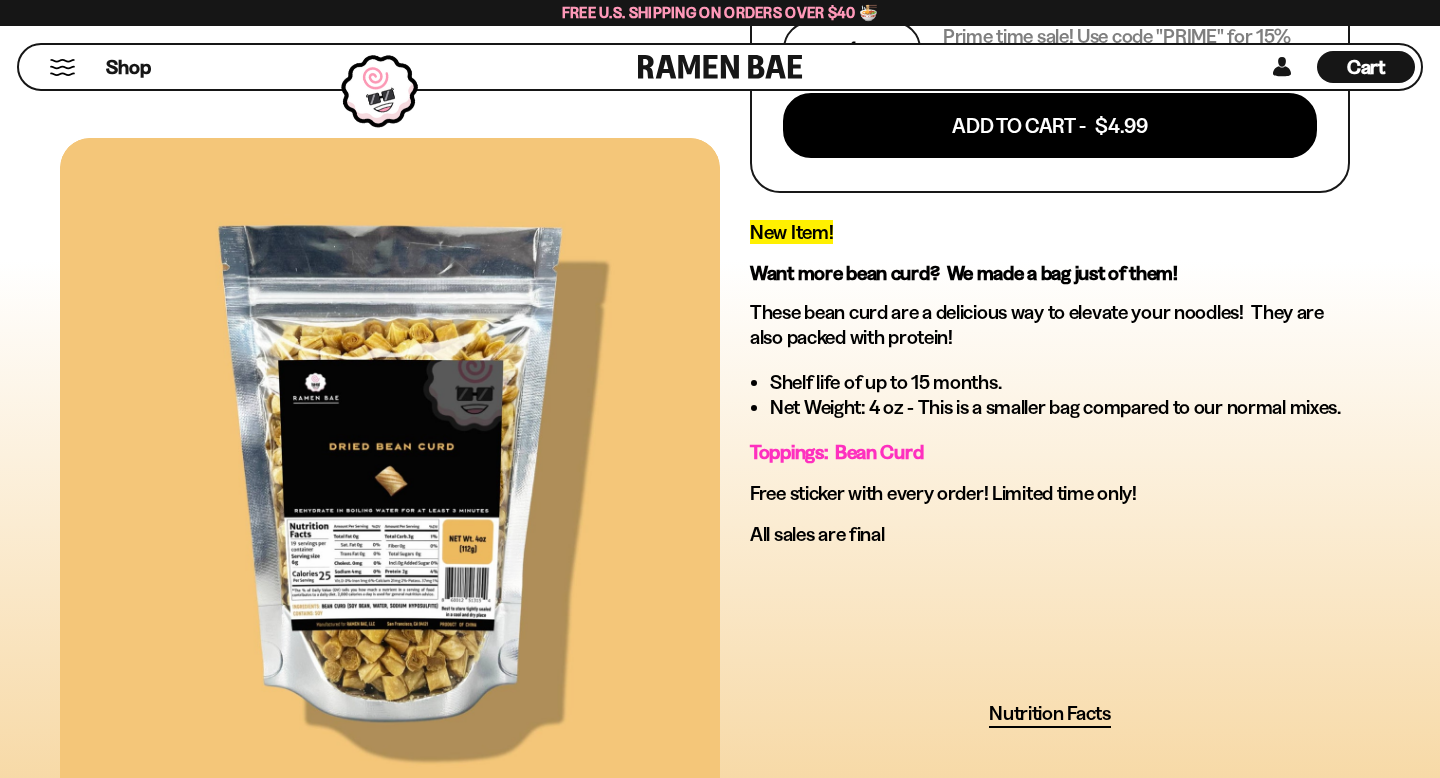scroll, scrollTop: 0, scrollLeft: 0, axis: both 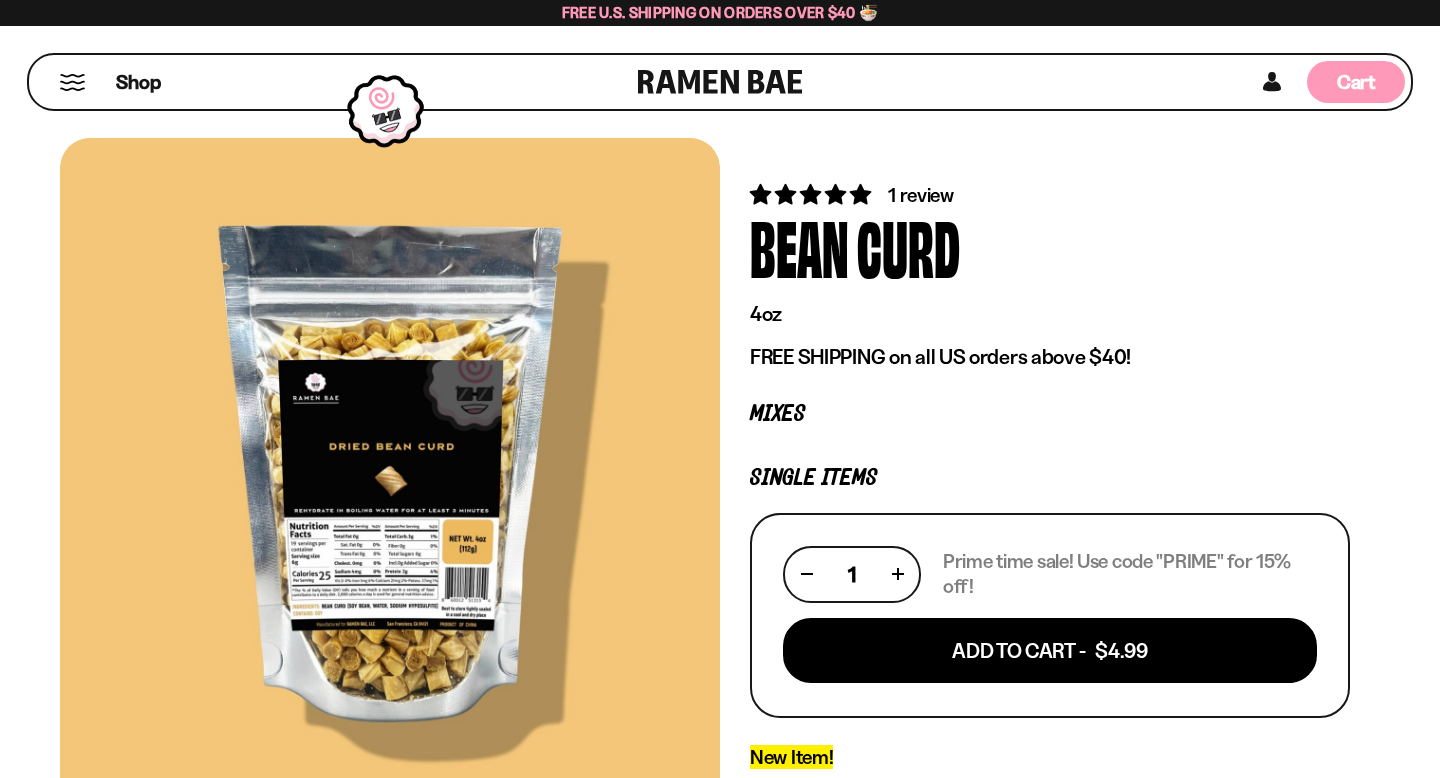 click on "Cart" at bounding box center (1356, 82) 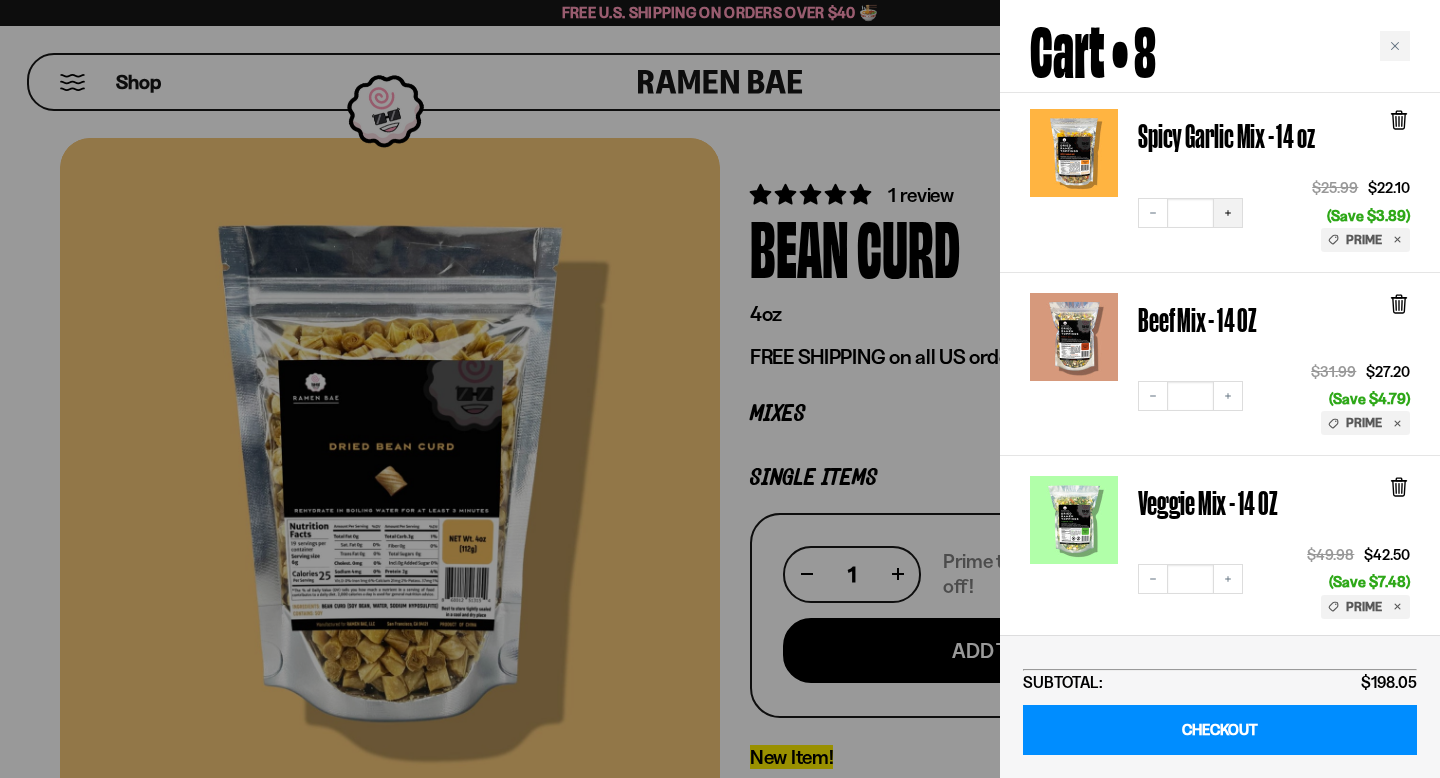 scroll, scrollTop: 792, scrollLeft: 0, axis: vertical 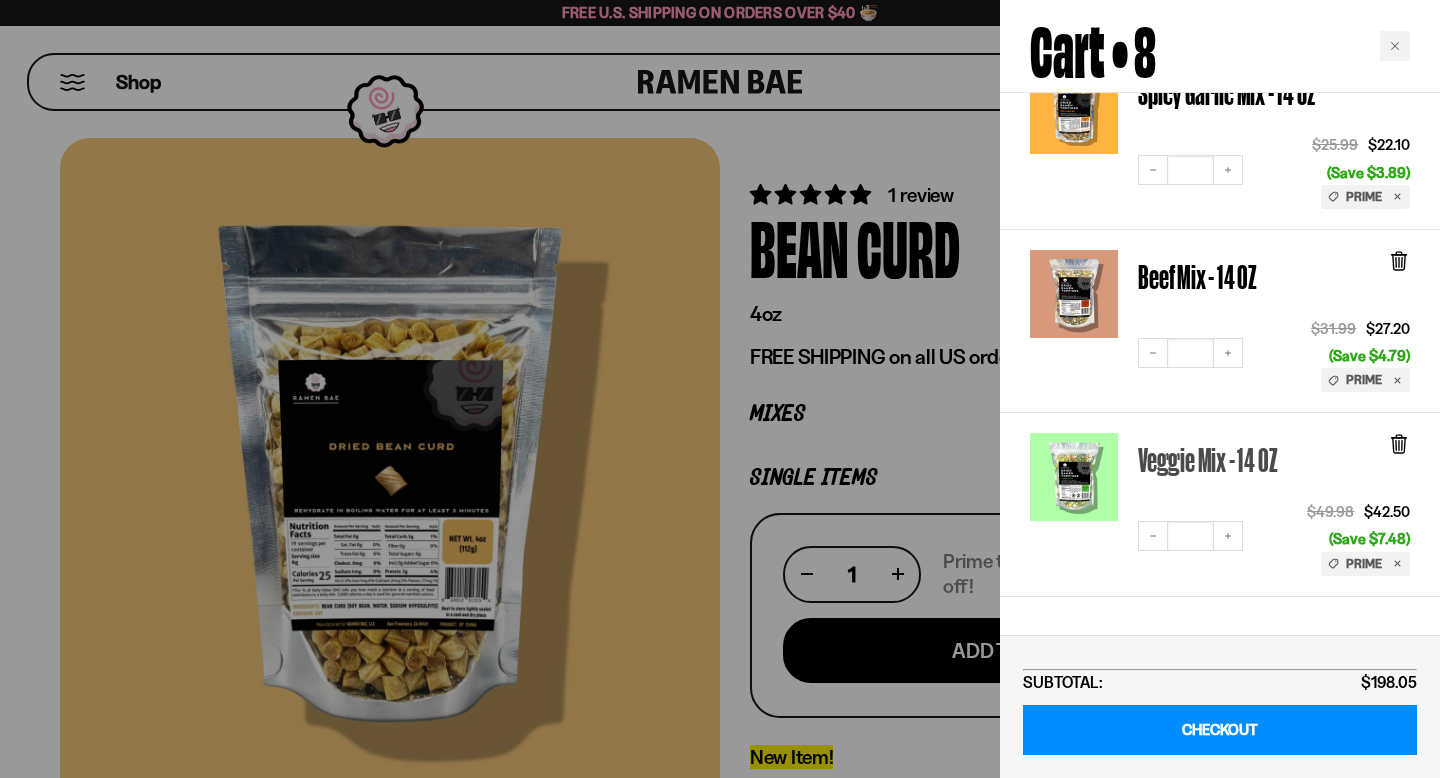 click on "Veggie Mix - 14 OZ" at bounding box center (1207, 460) 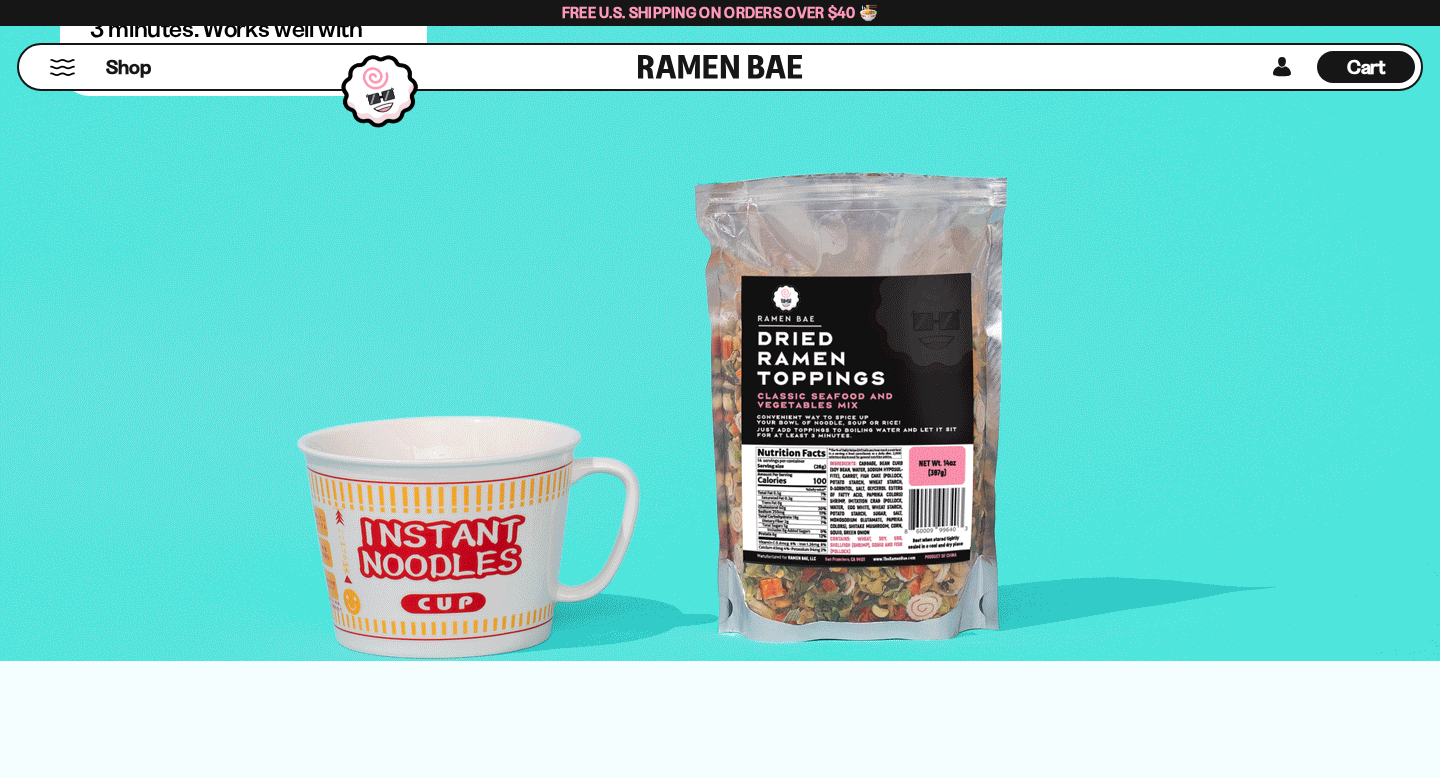 scroll, scrollTop: 4124, scrollLeft: 0, axis: vertical 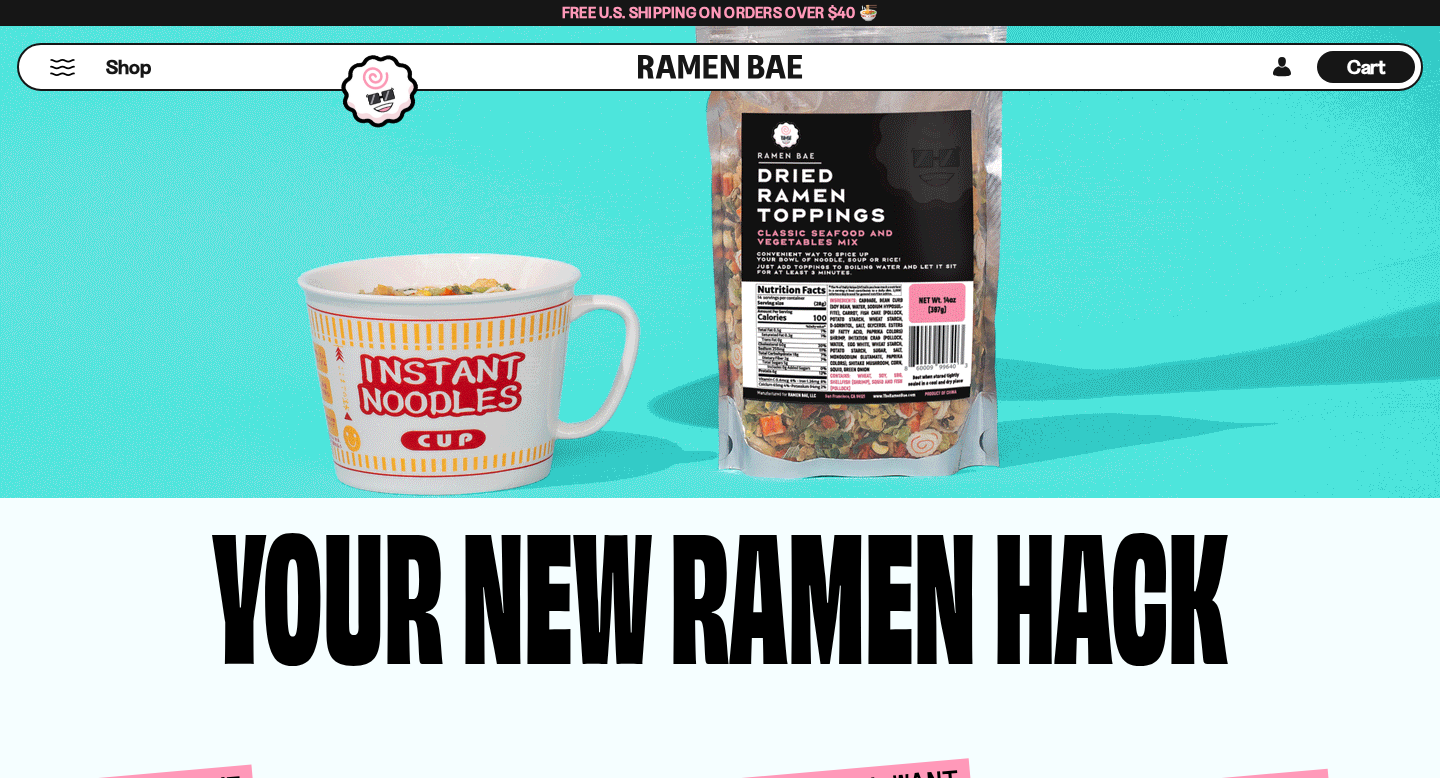 click on "Shop" at bounding box center [331, 67] 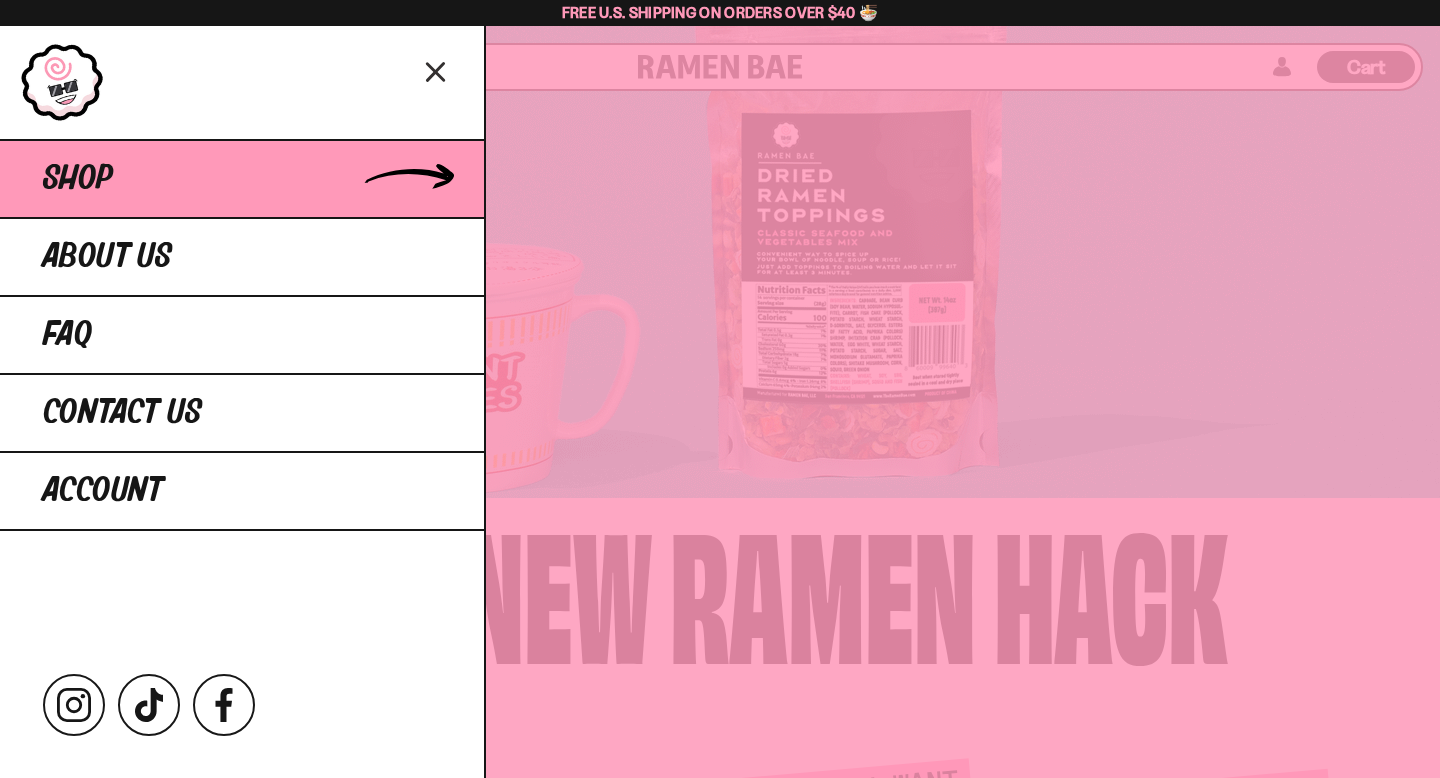 click on "Shop" at bounding box center [78, 179] 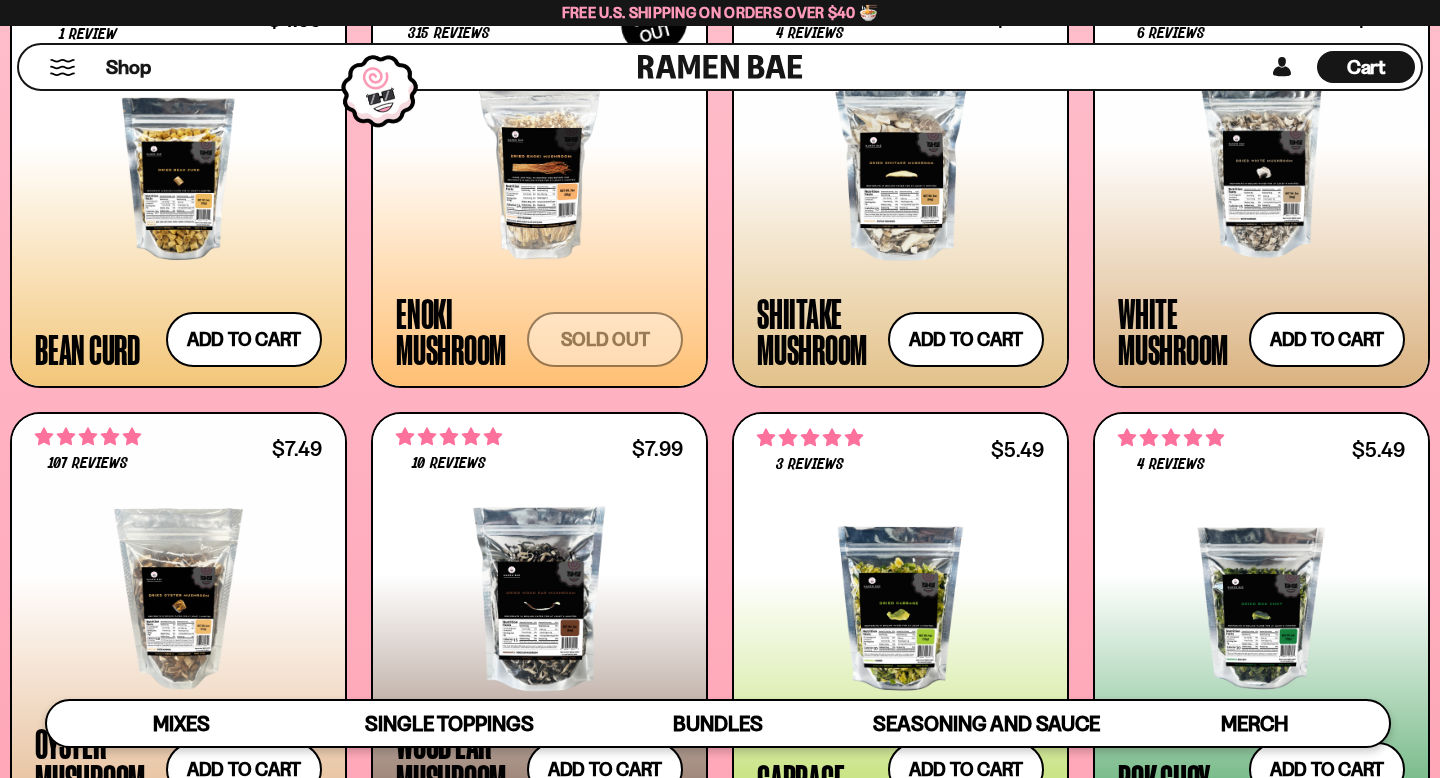 scroll, scrollTop: 2721, scrollLeft: 0, axis: vertical 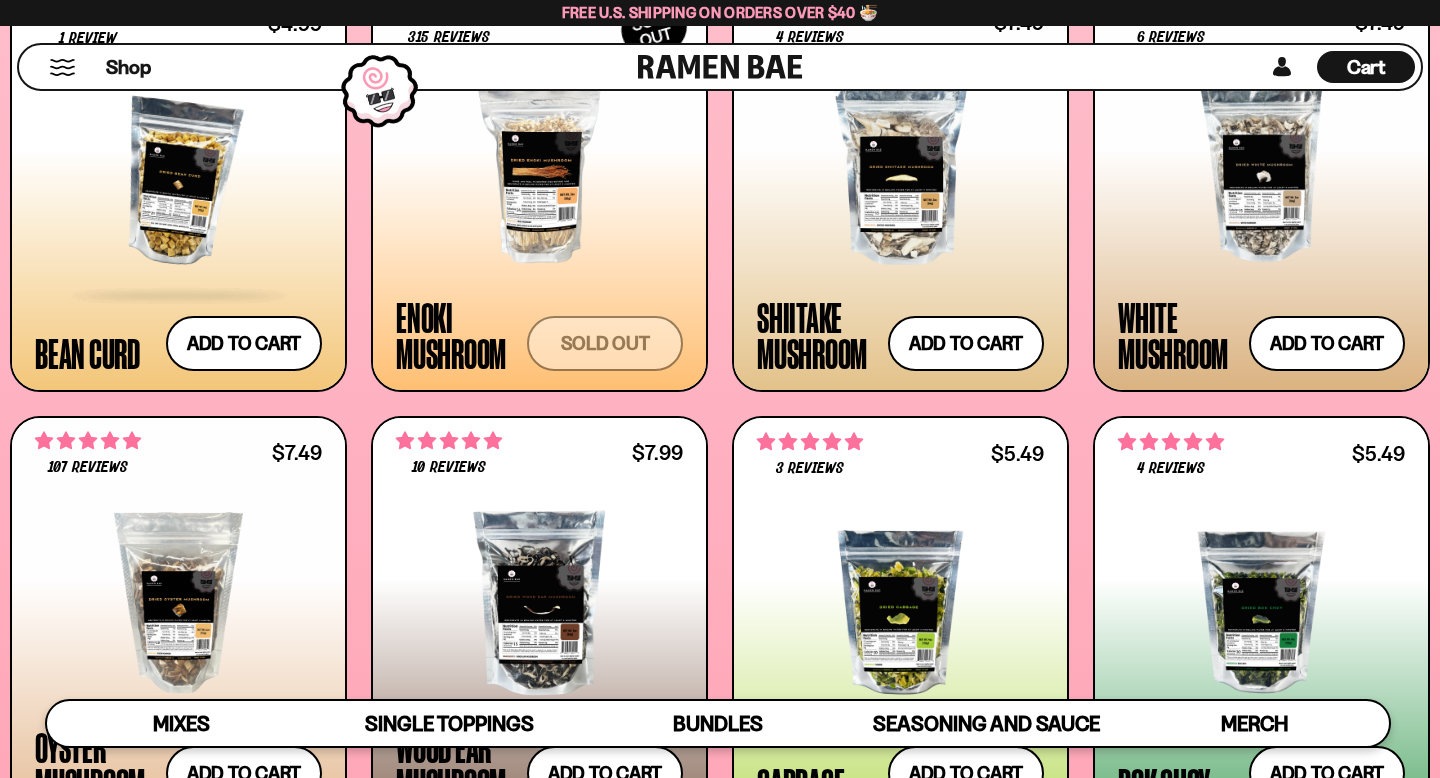 click at bounding box center (178, 183) 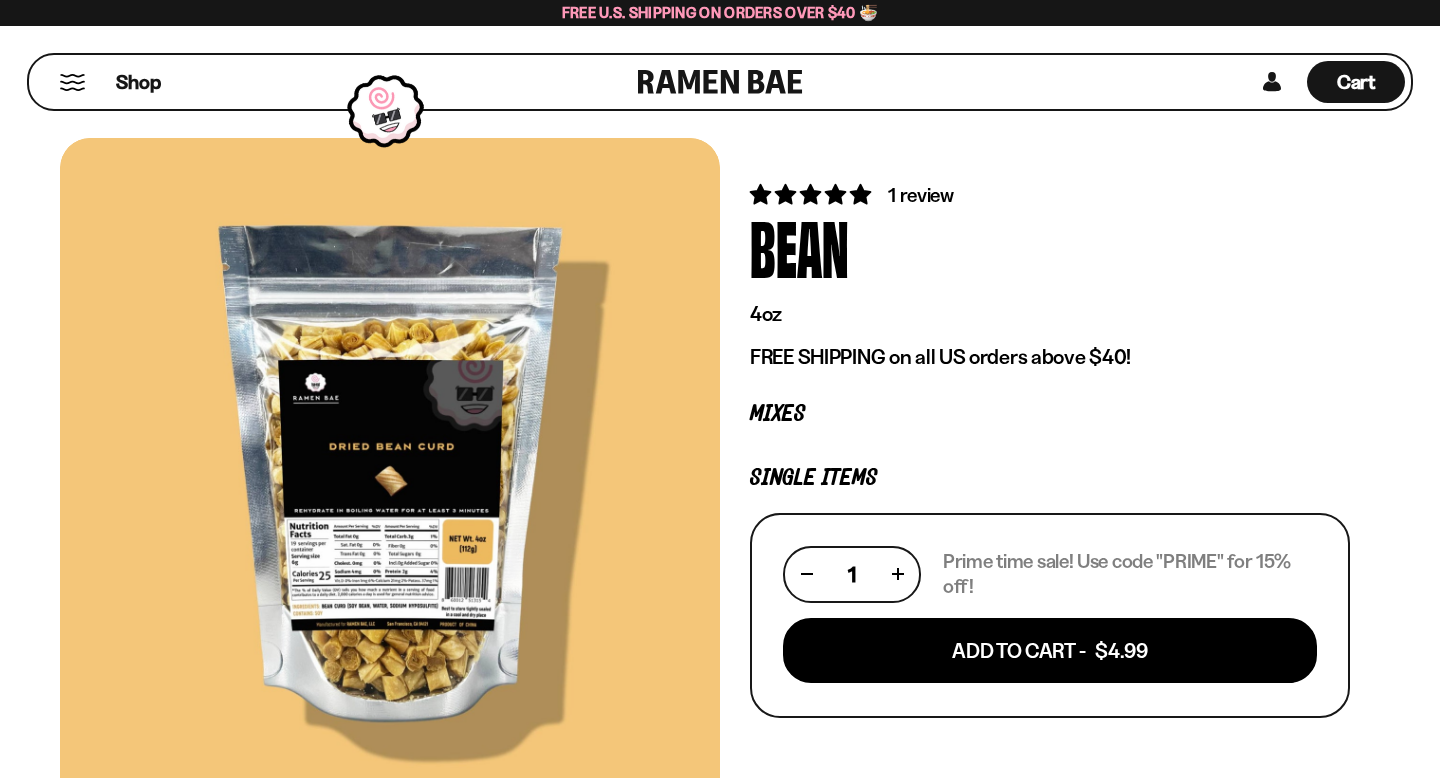 scroll, scrollTop: 0, scrollLeft: 0, axis: both 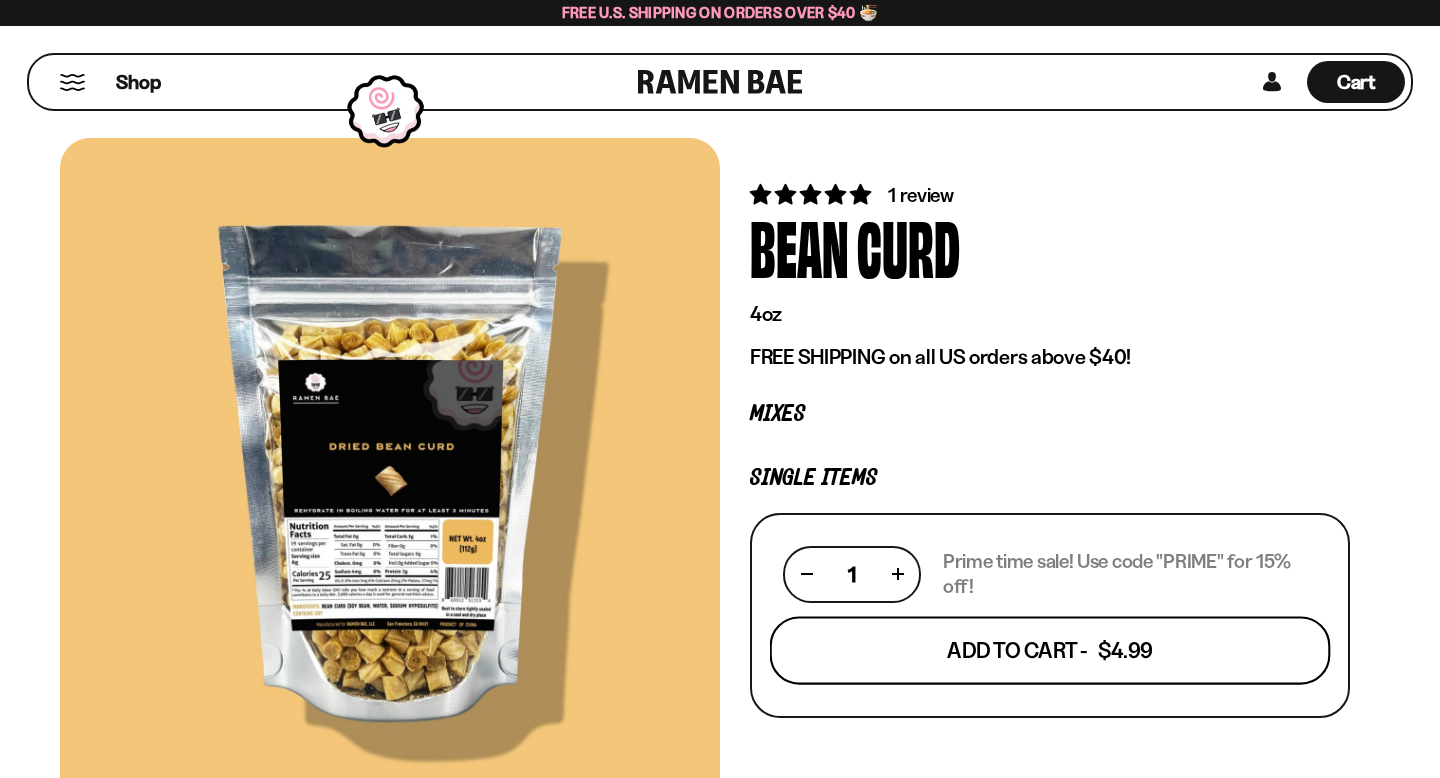 click on "Add To Cart -
$4.99" at bounding box center (1050, 650) 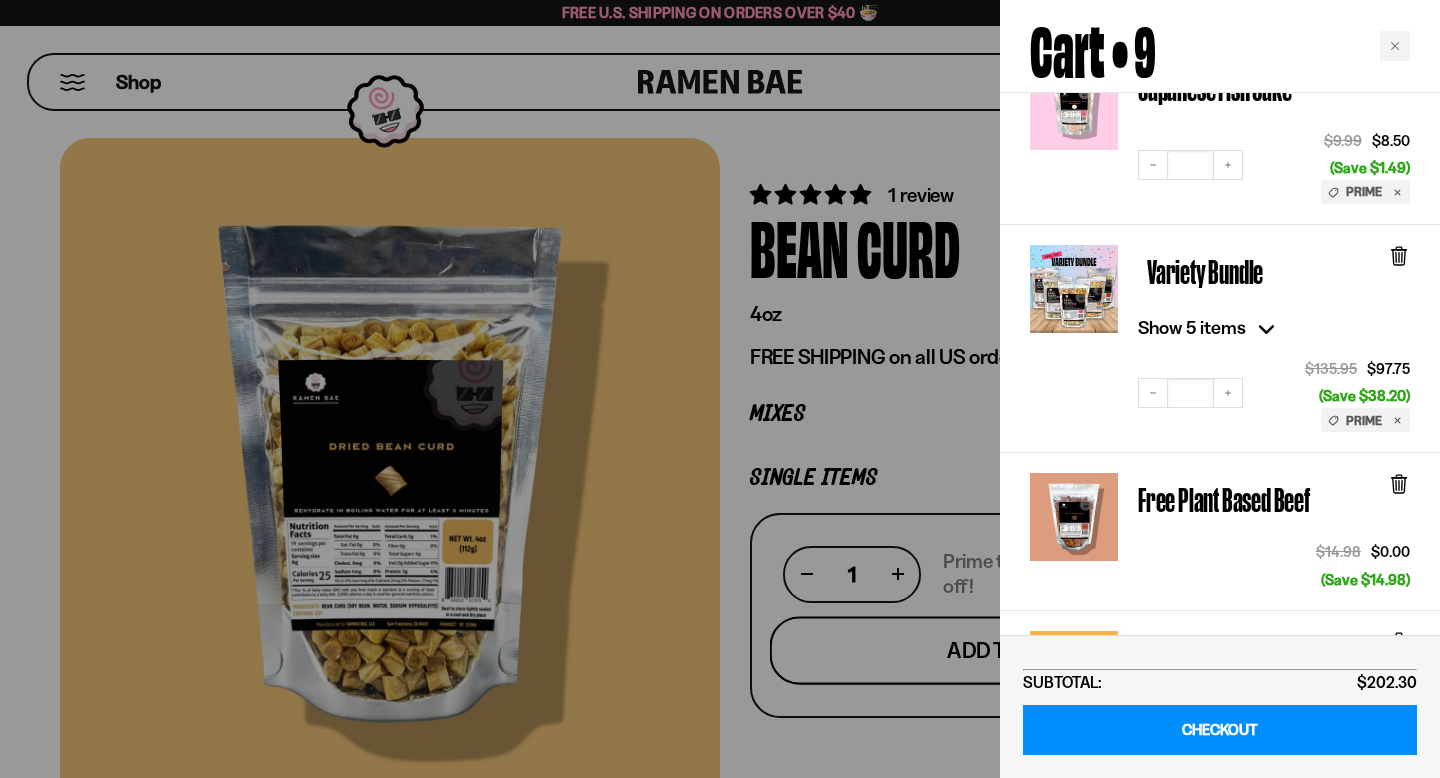 scroll, scrollTop: 409, scrollLeft: 0, axis: vertical 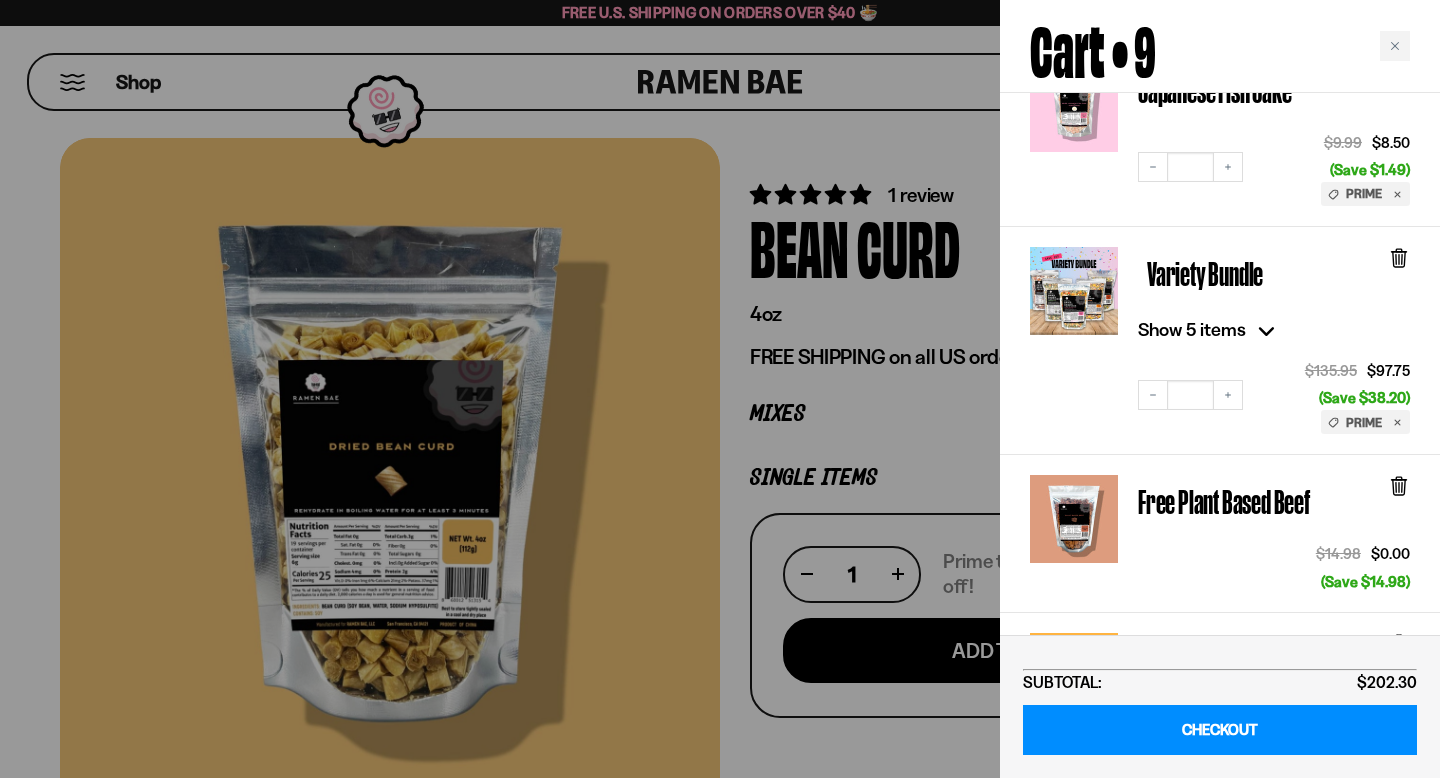 click 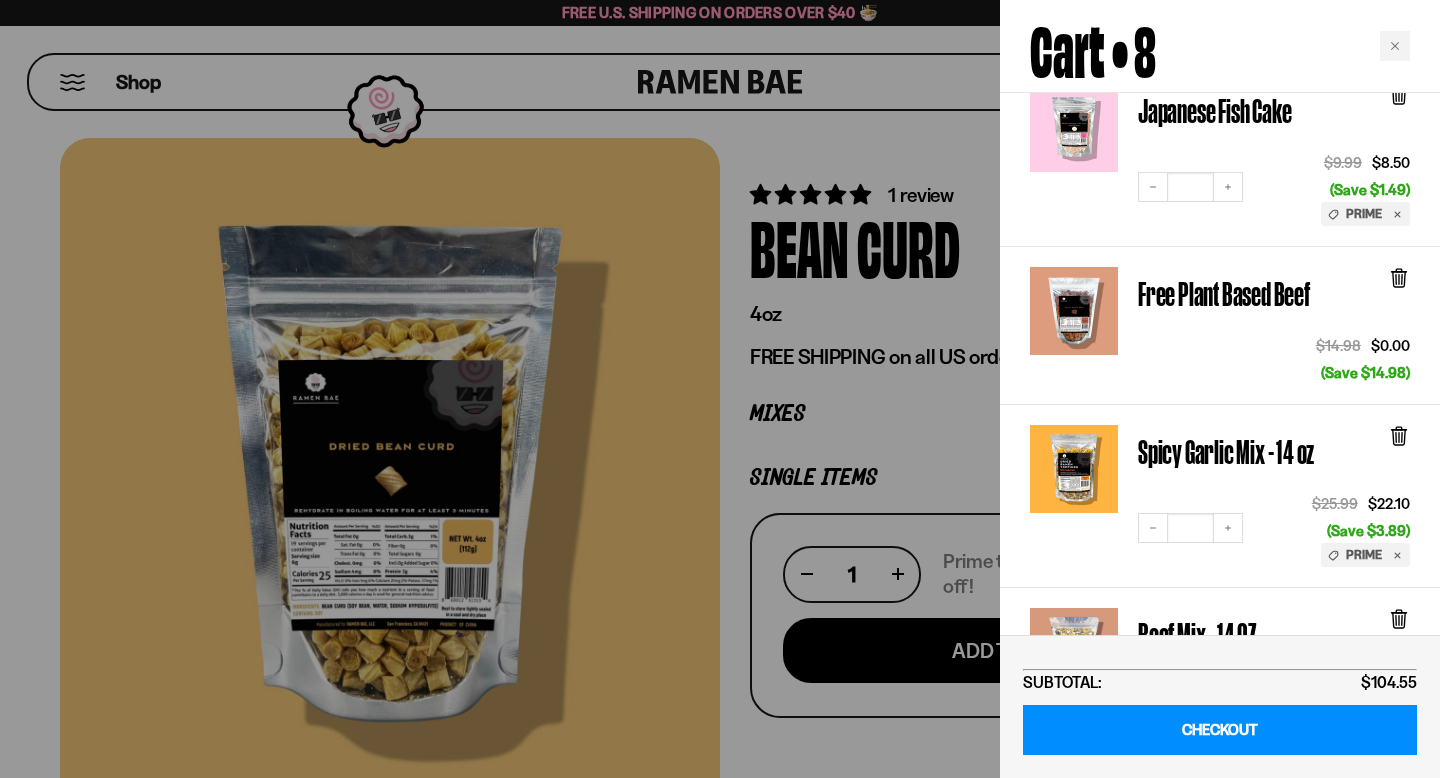 scroll, scrollTop: 394, scrollLeft: 0, axis: vertical 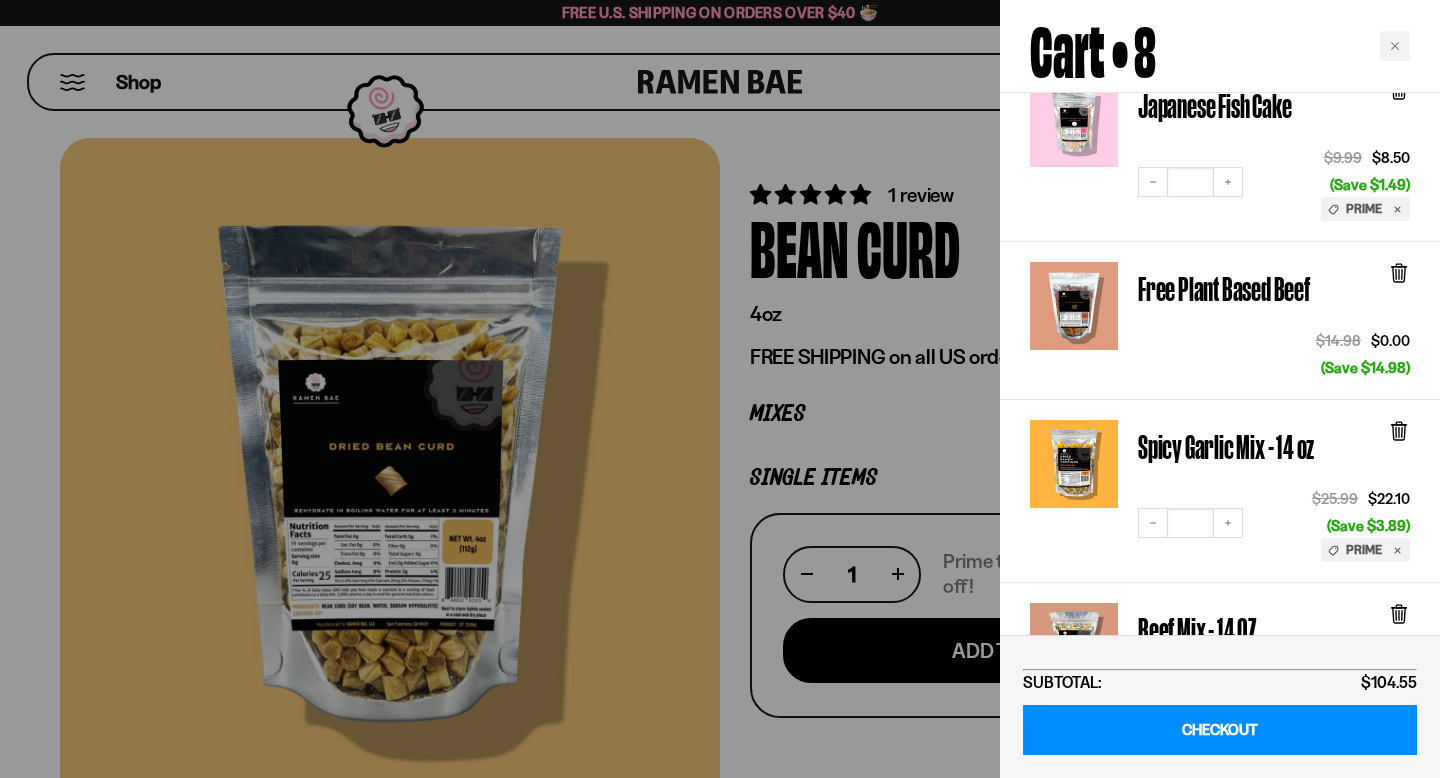 click on "Free Plant Based Beef" at bounding box center [1229, 289] 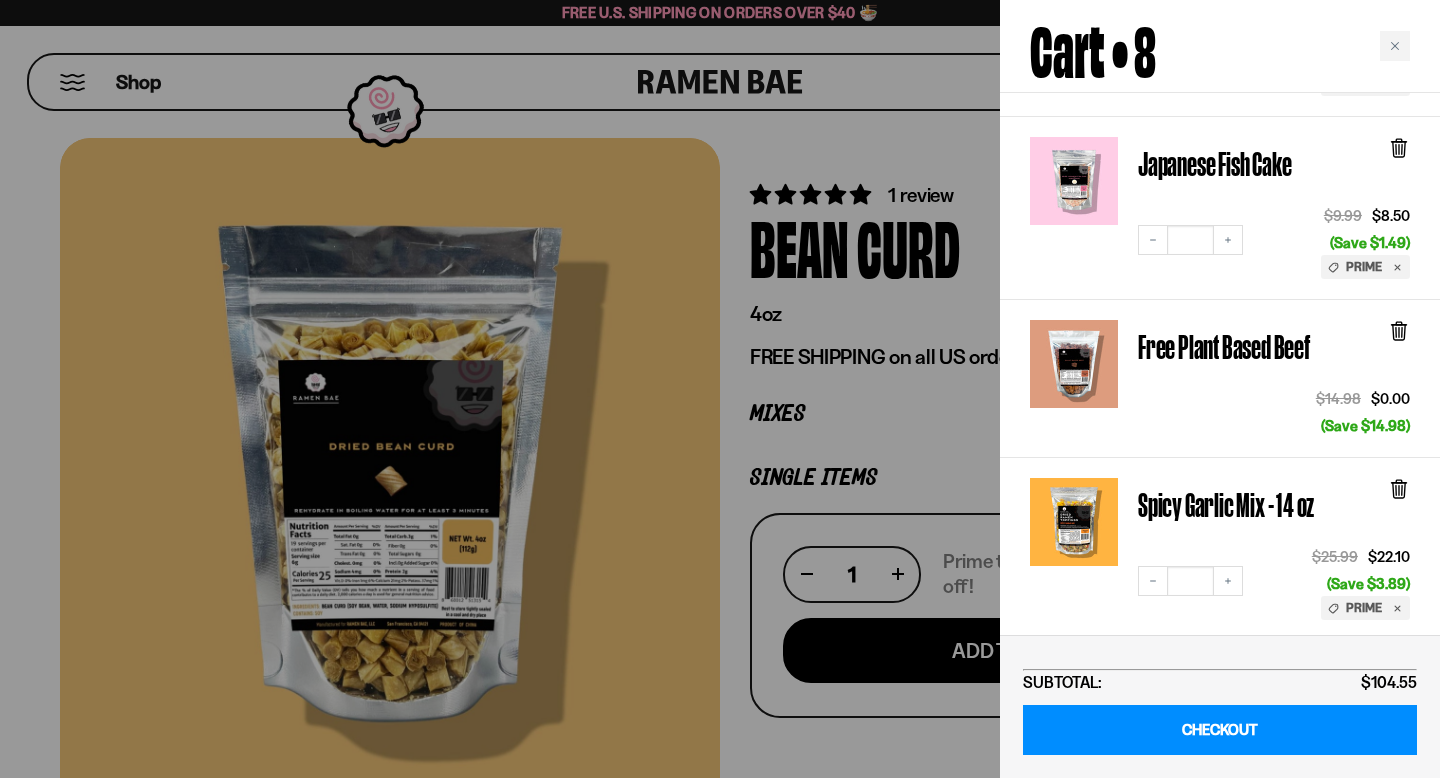 scroll, scrollTop: 326, scrollLeft: 0, axis: vertical 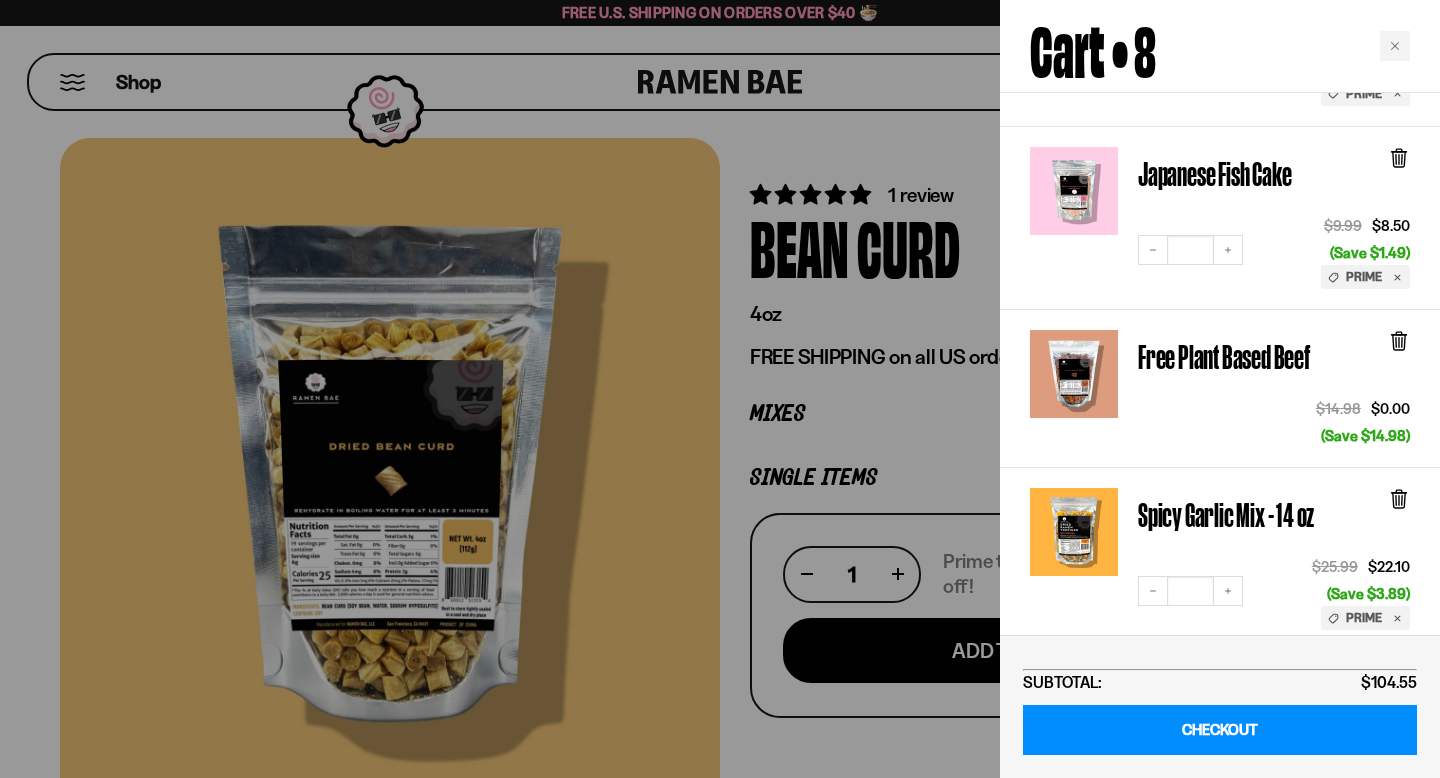 click 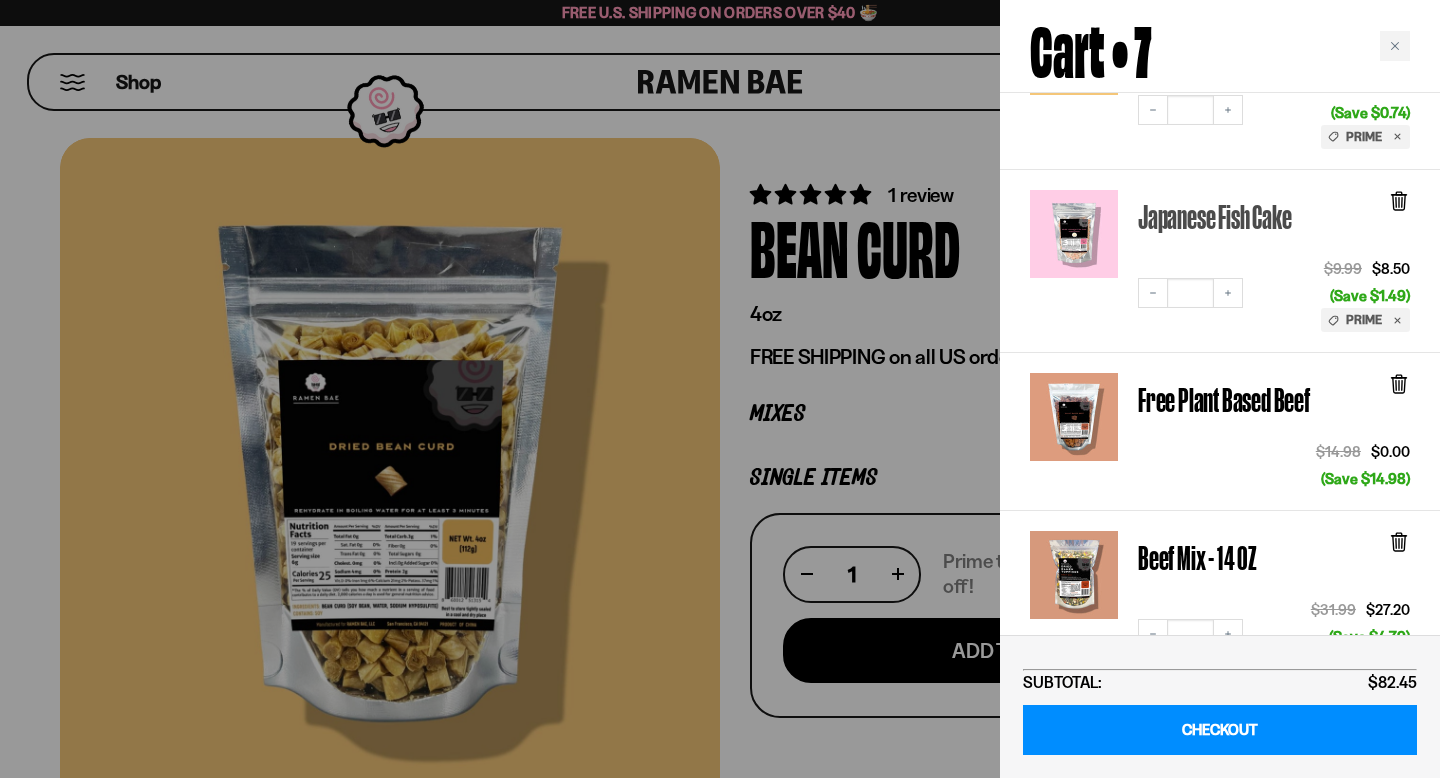 scroll, scrollTop: 269, scrollLeft: 0, axis: vertical 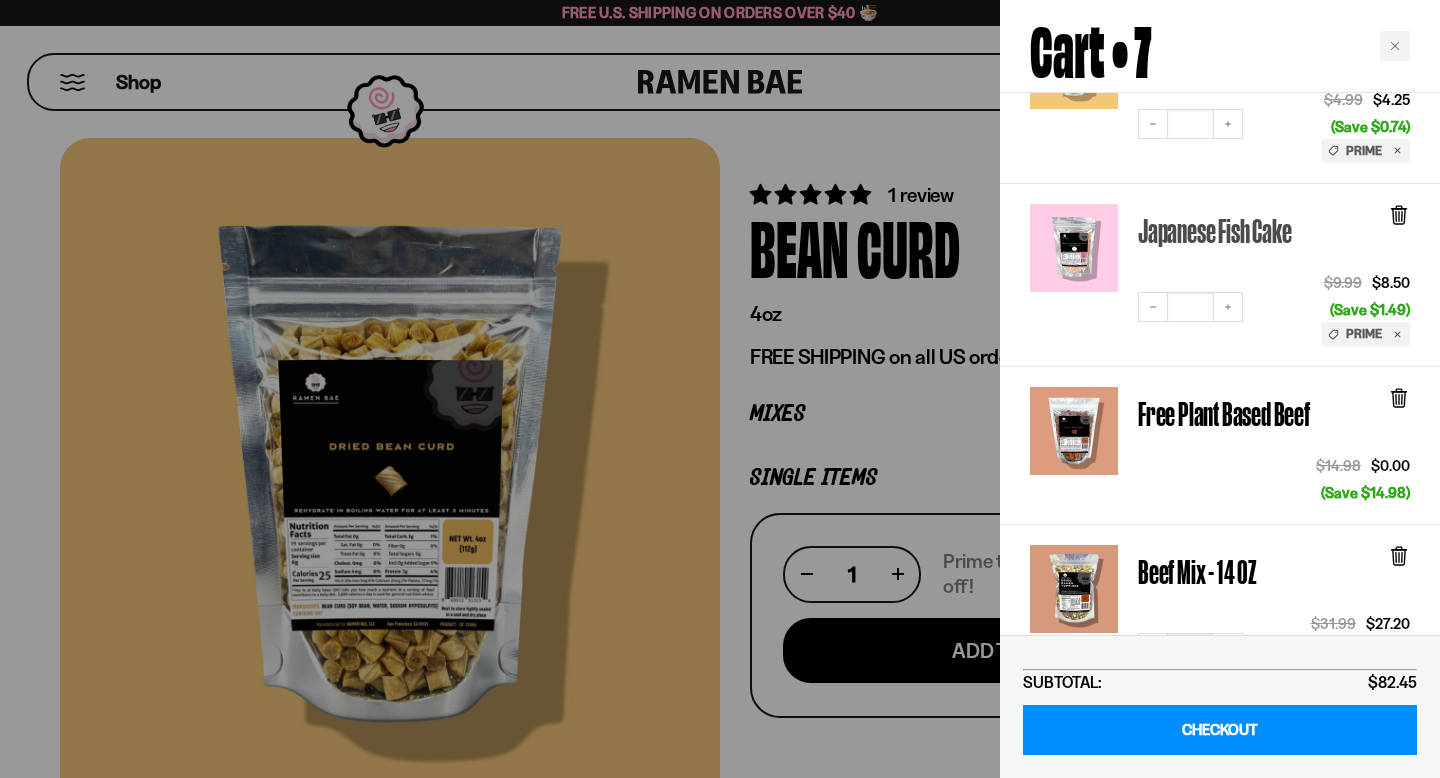 click on "Japanese Fish Cake" at bounding box center (1214, 231) 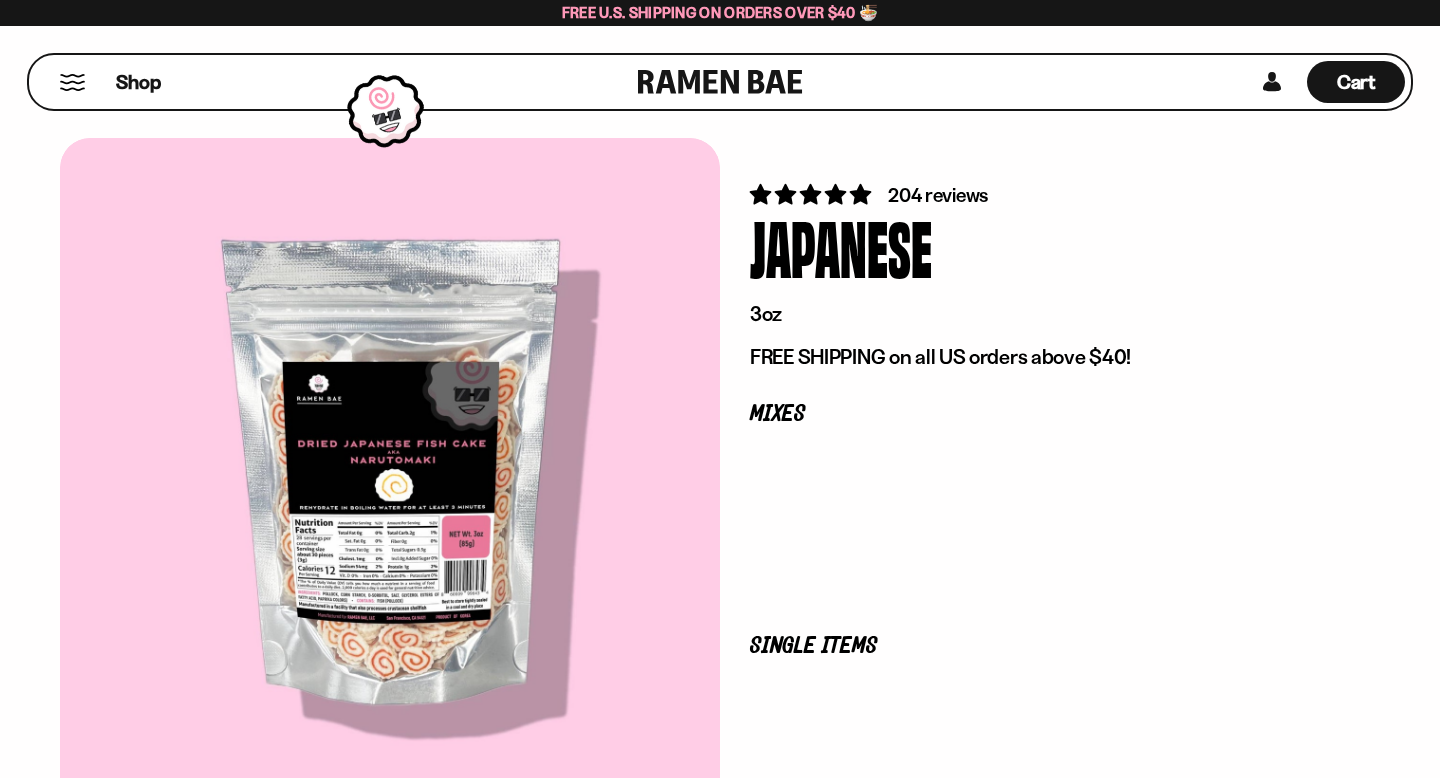 scroll, scrollTop: 0, scrollLeft: 0, axis: both 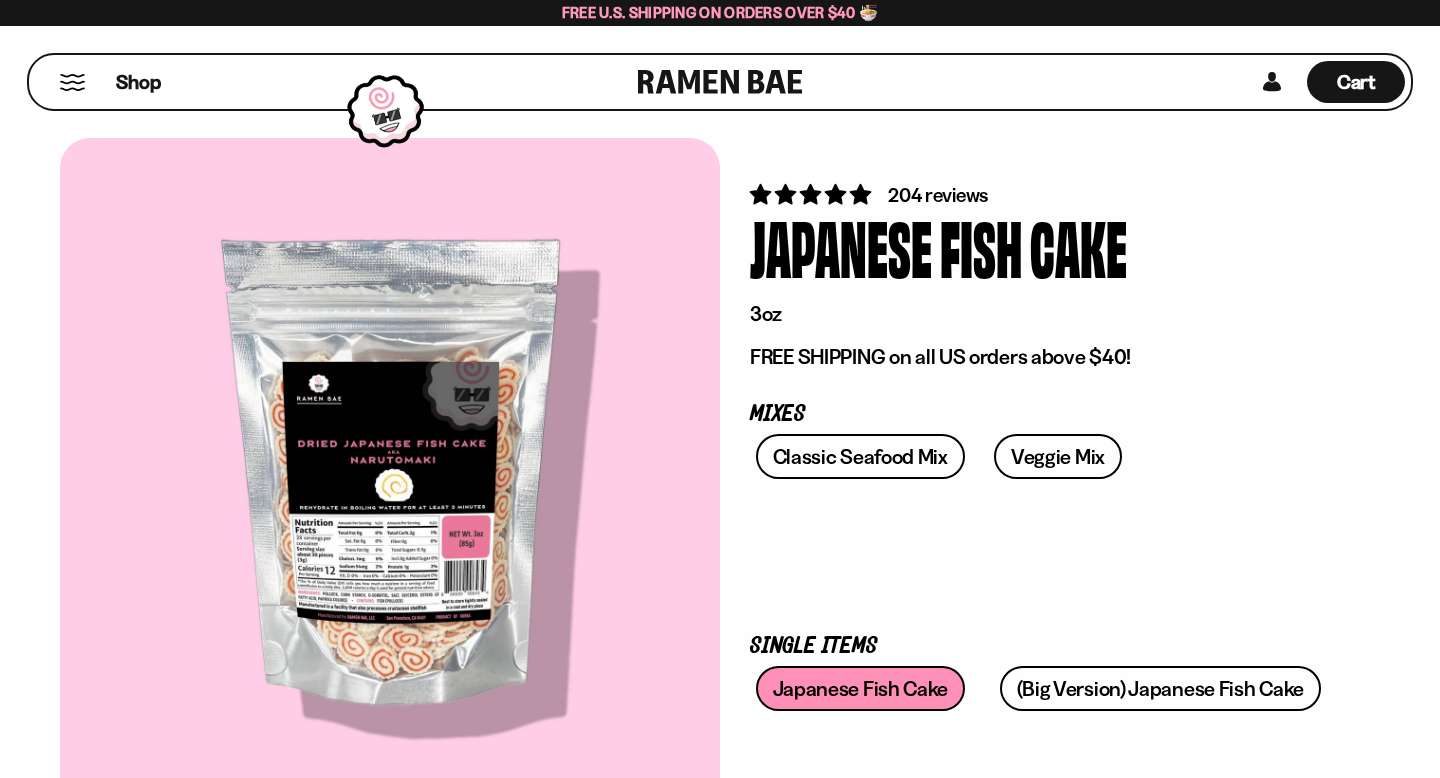 click on "204 reviews" at bounding box center [938, 195] 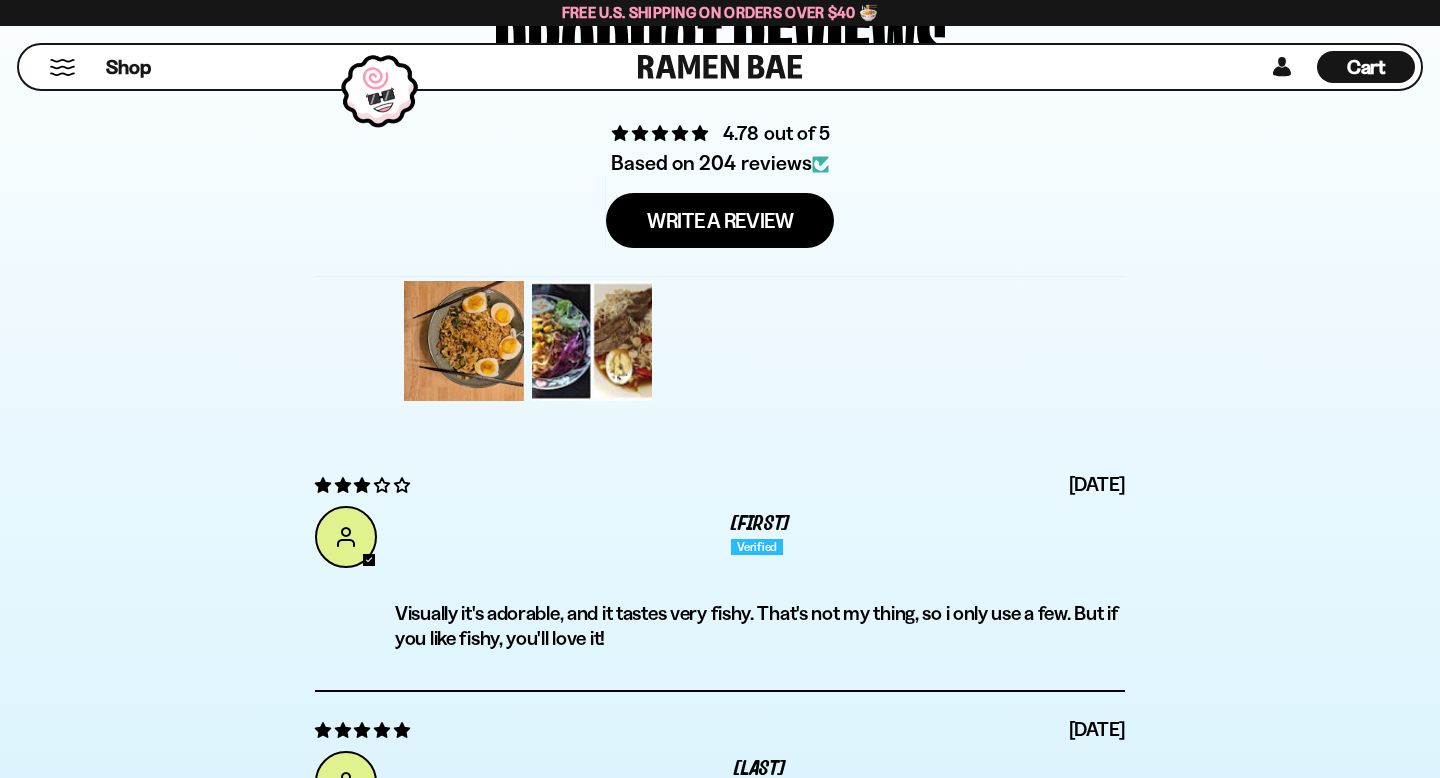 scroll, scrollTop: 6338, scrollLeft: 0, axis: vertical 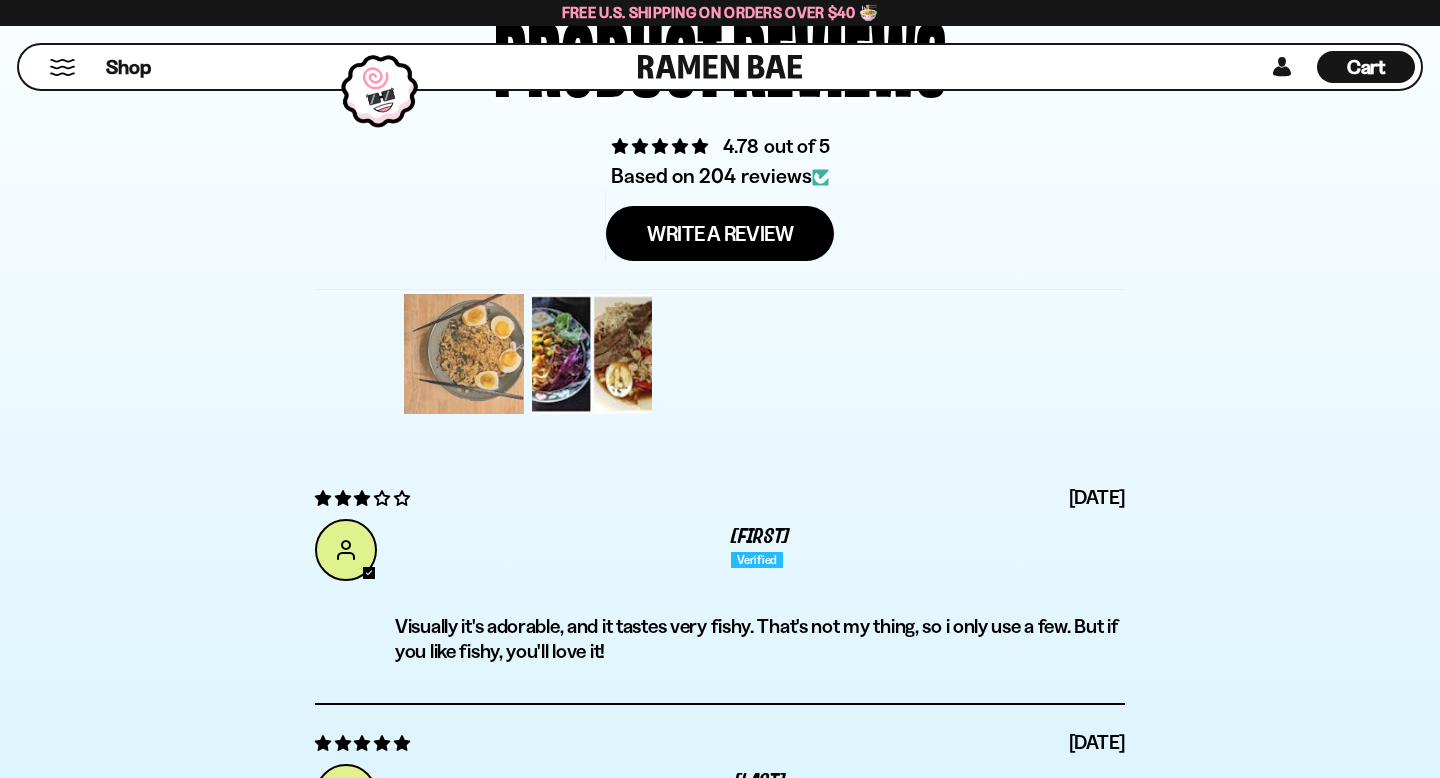 click at bounding box center [464, 354] 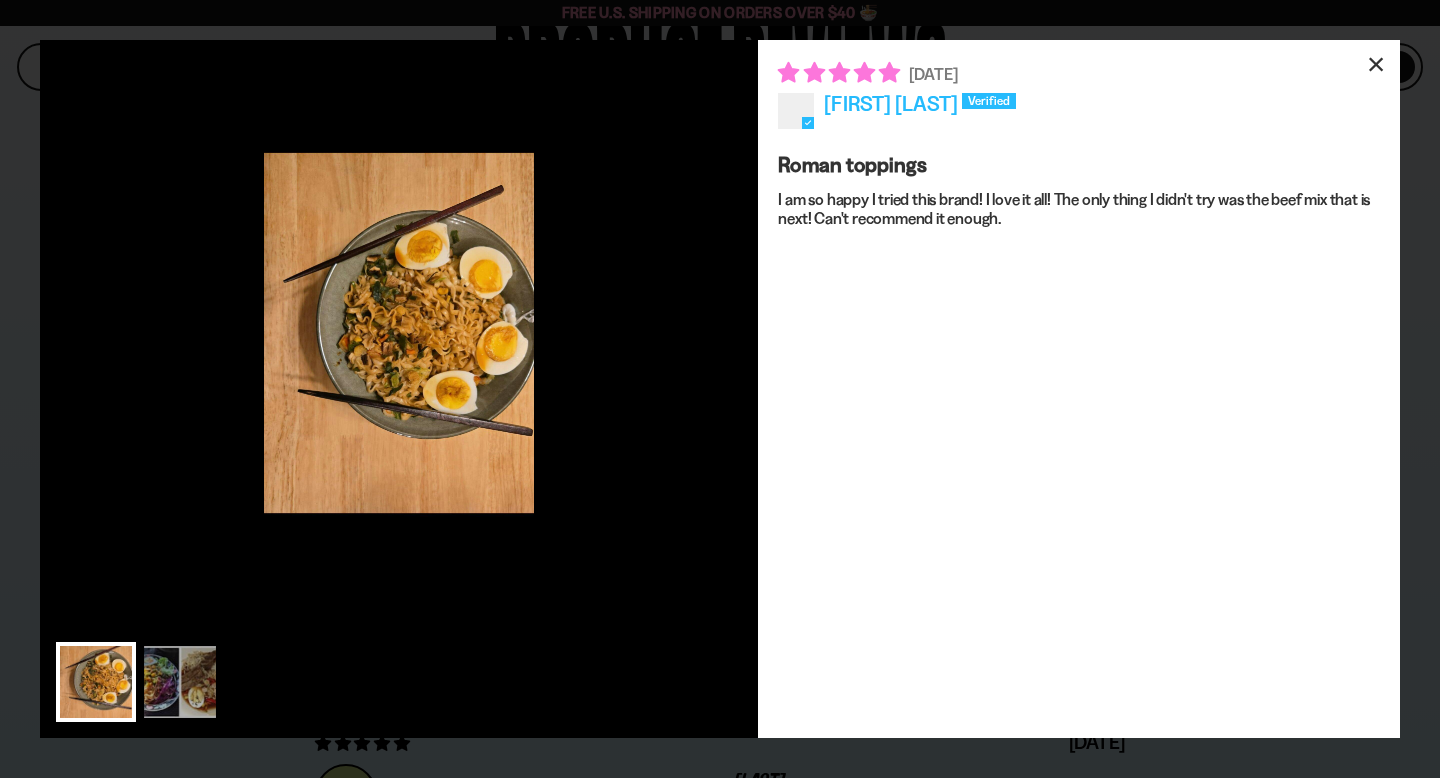 click on "×" at bounding box center (1376, 64) 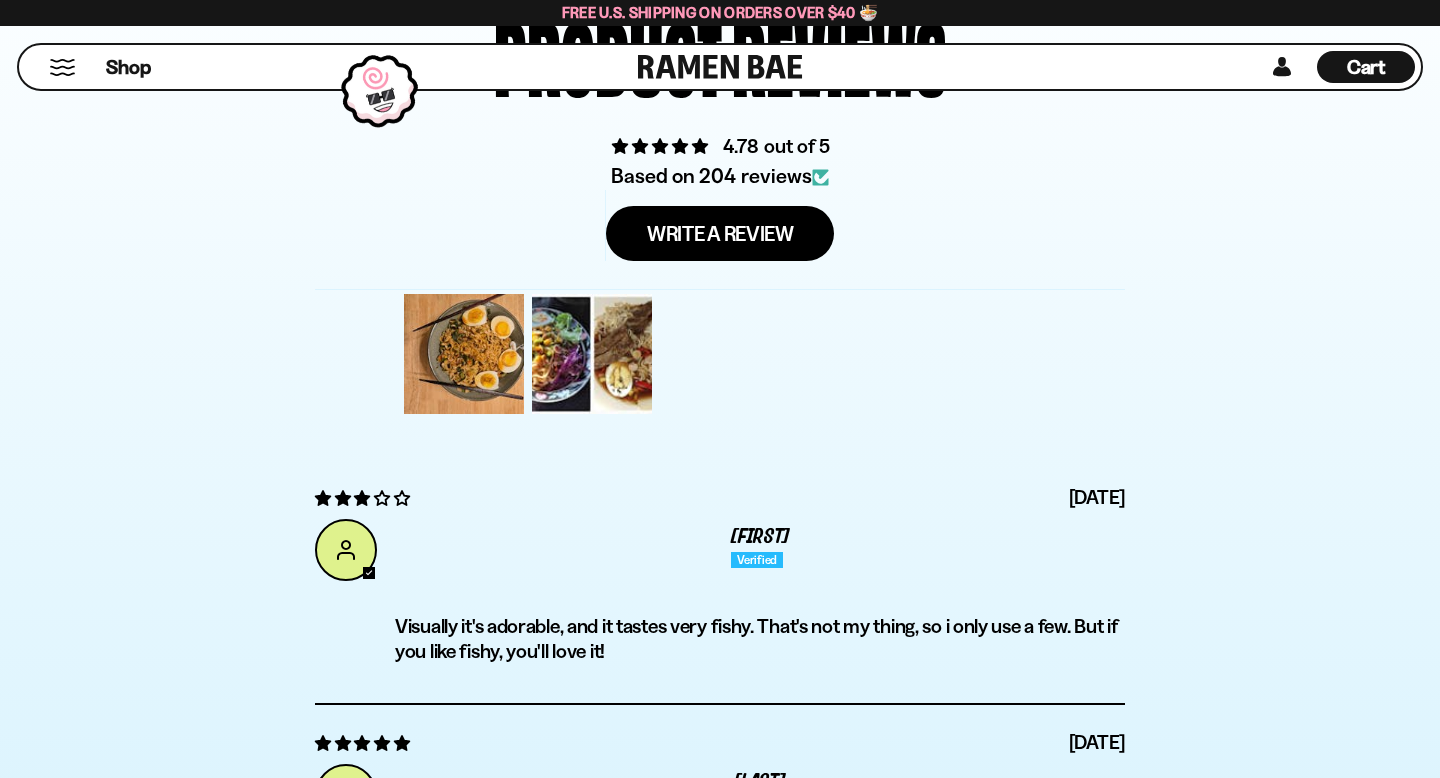 click on "Cart" at bounding box center (1366, 67) 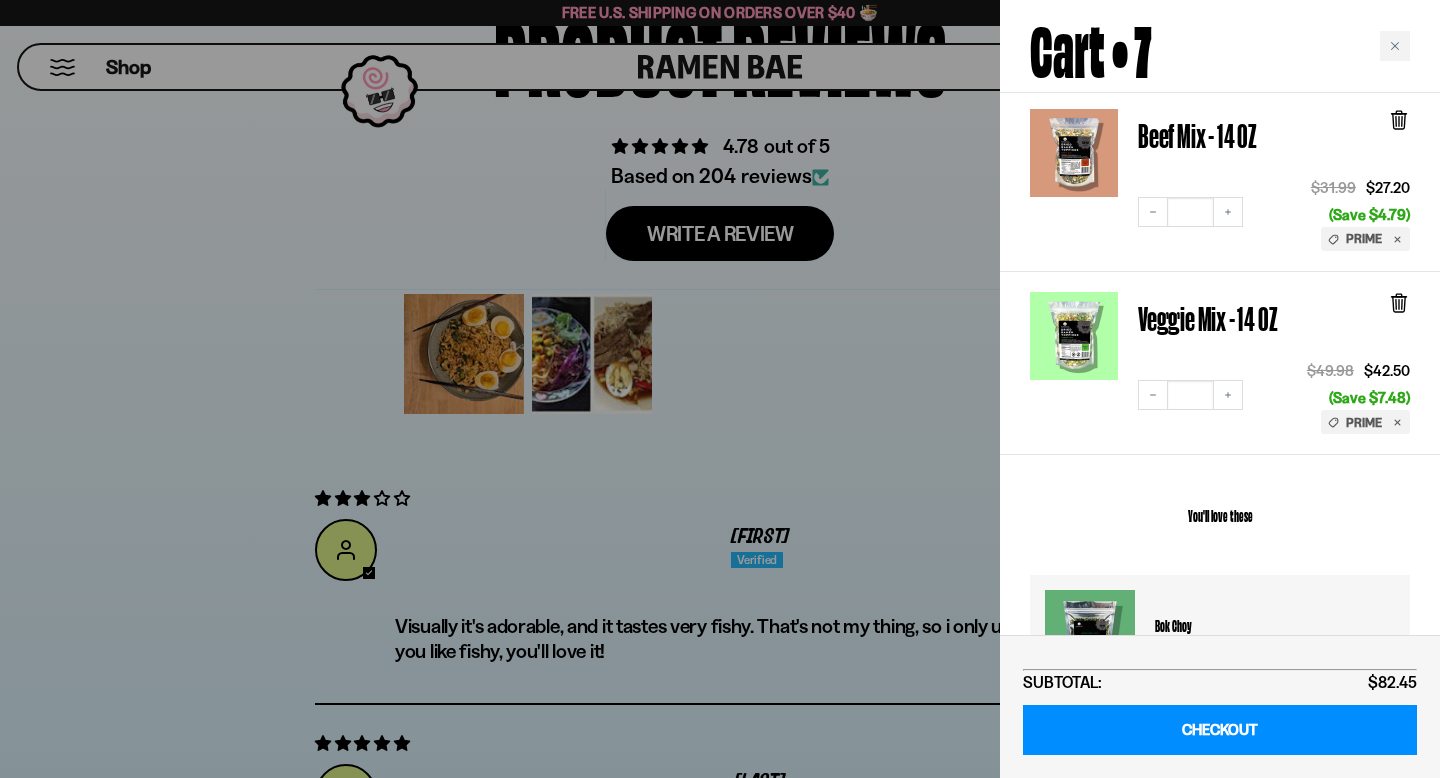 scroll, scrollTop: 728, scrollLeft: 0, axis: vertical 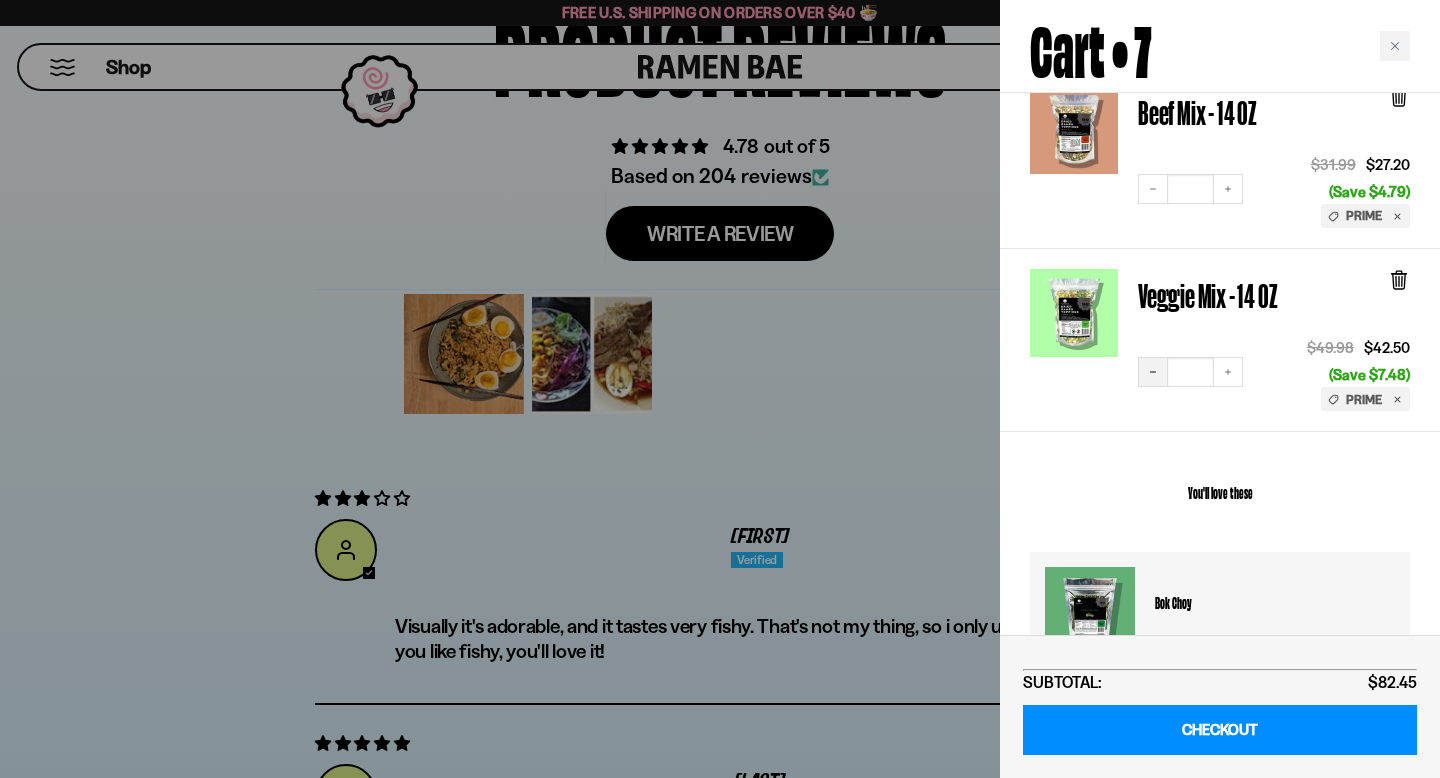 click on "Decrease quantity" at bounding box center (1153, 372) 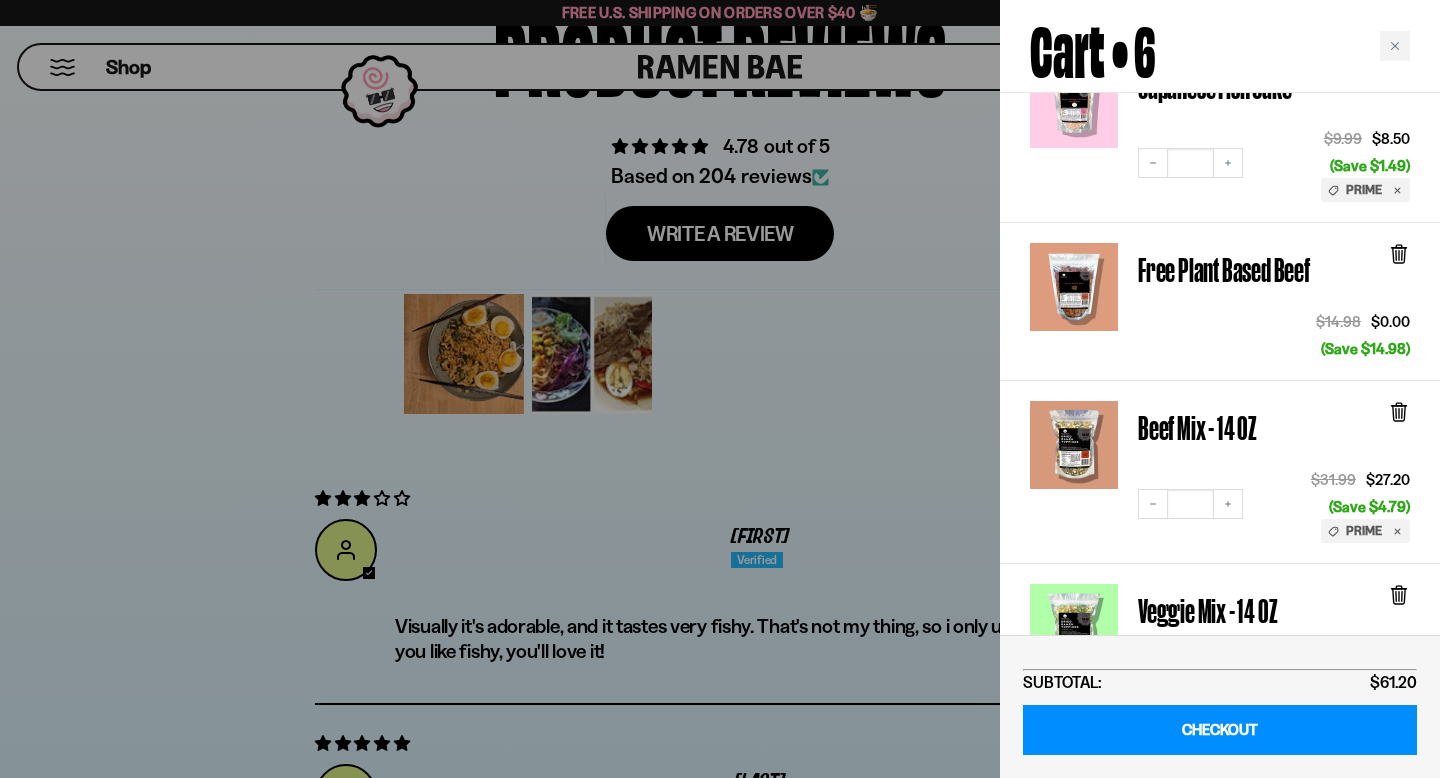 scroll, scrollTop: 0, scrollLeft: 0, axis: both 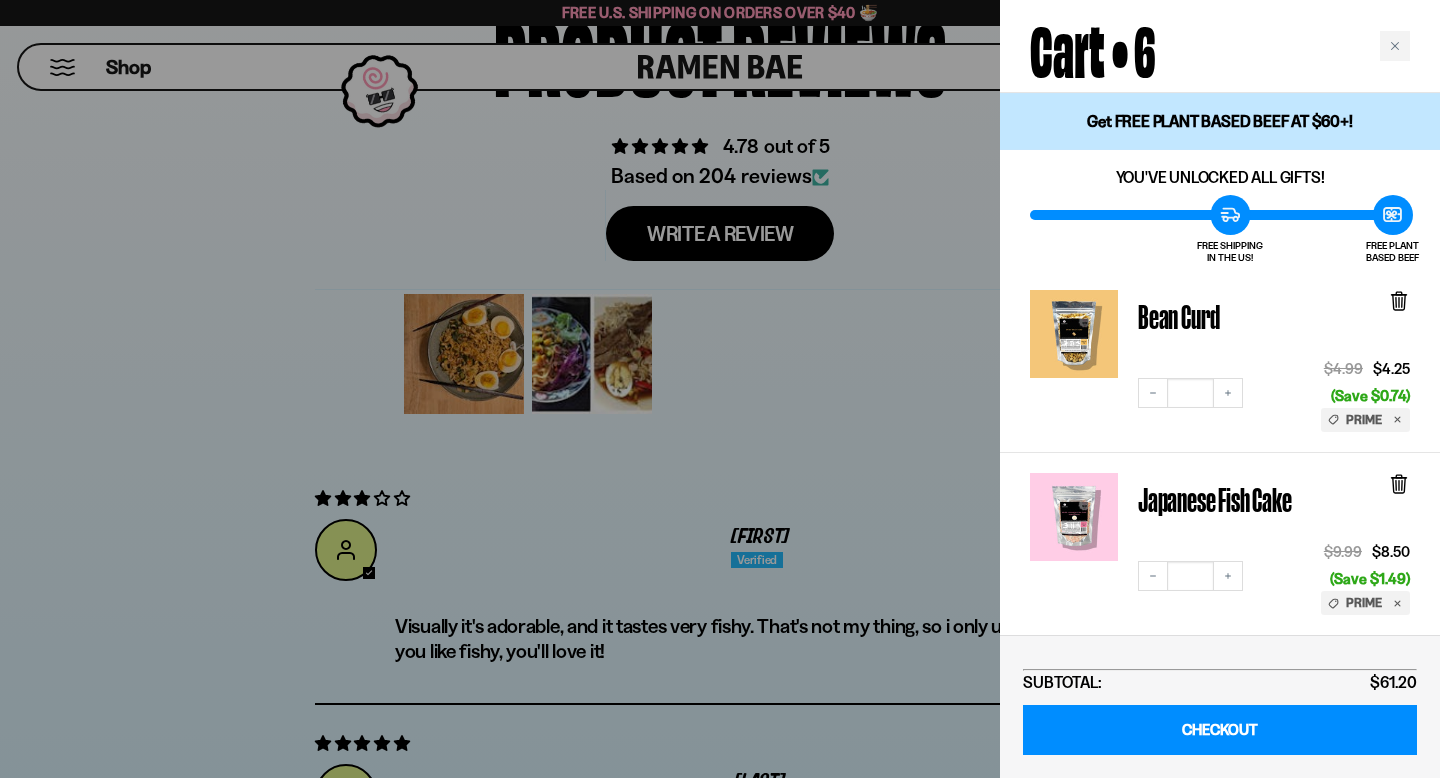 click at bounding box center (720, 389) 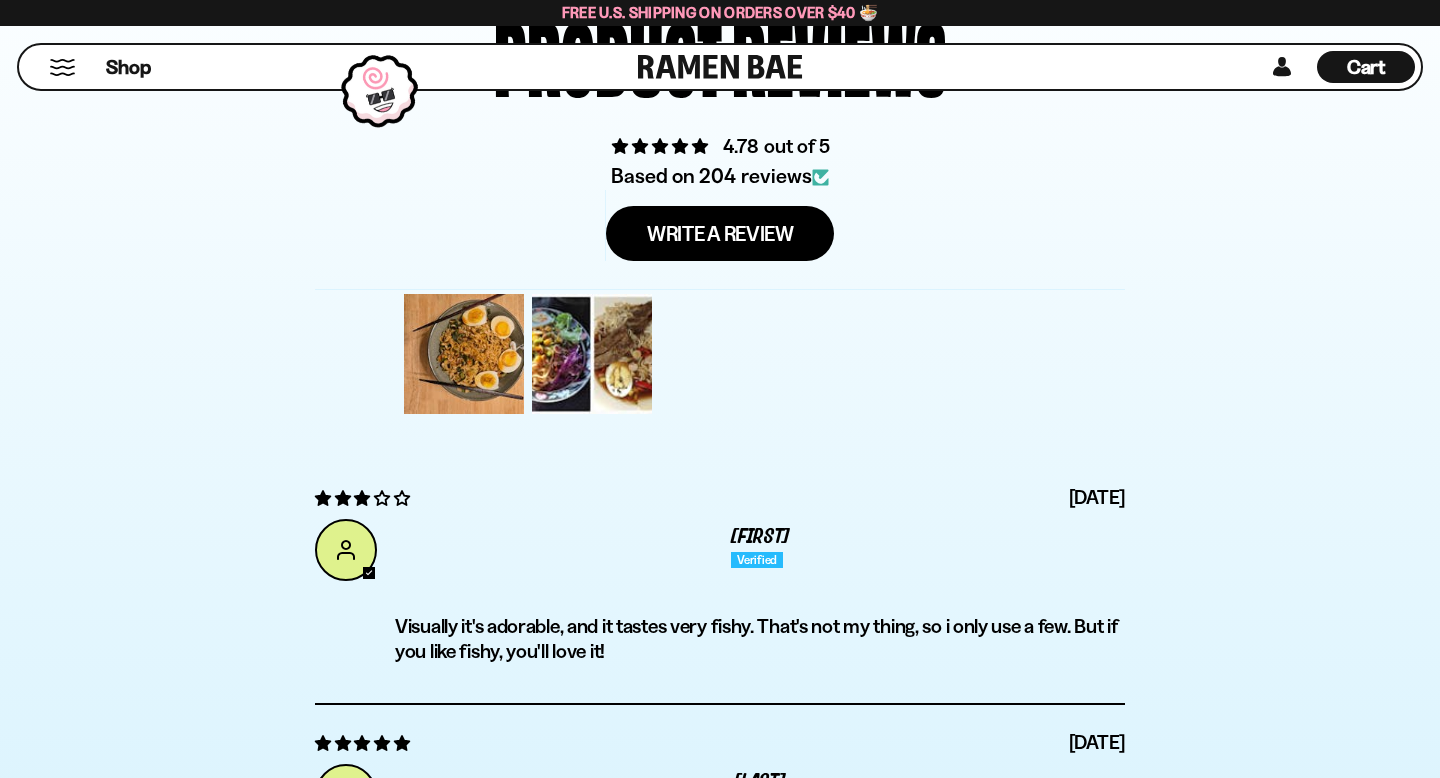 click on "Cart" at bounding box center (1366, 67) 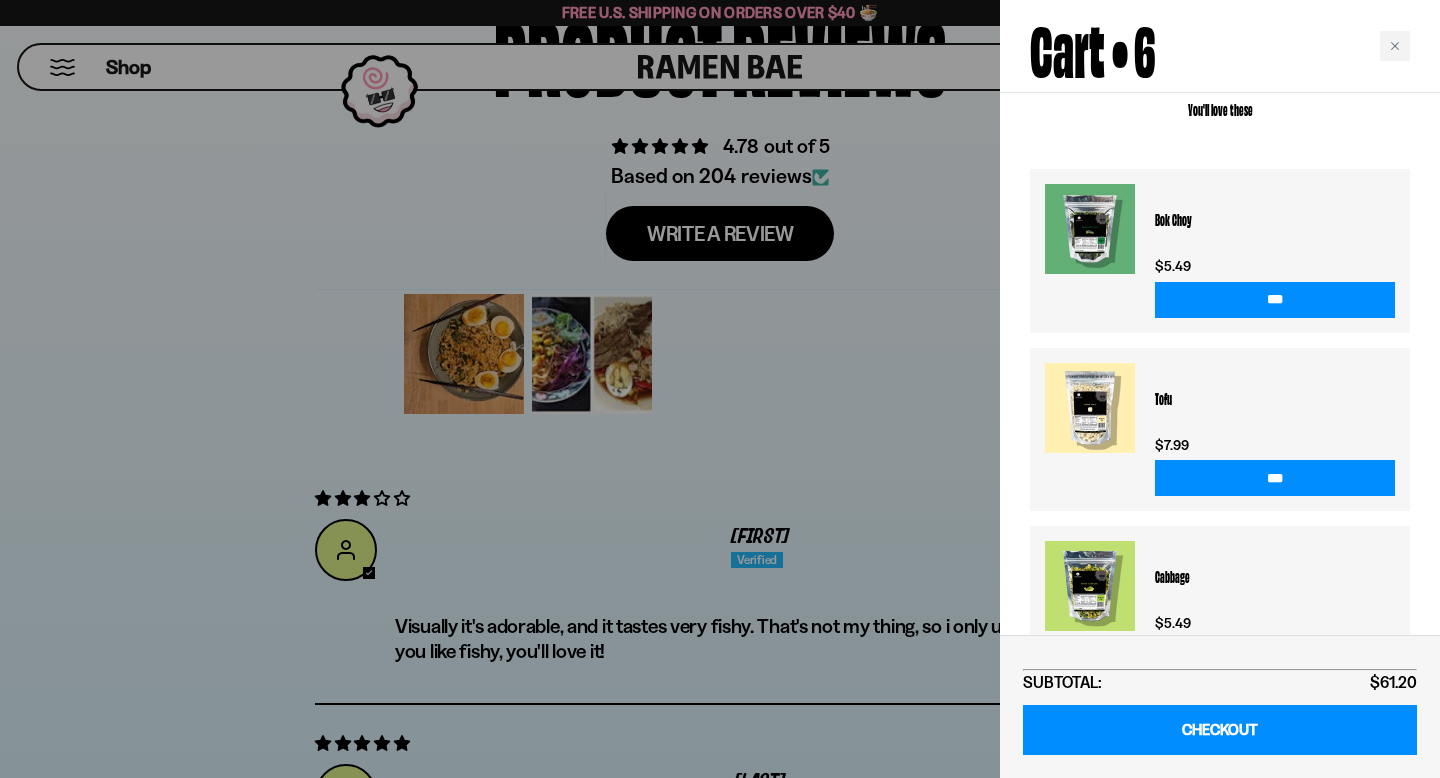 scroll, scrollTop: 1137, scrollLeft: 0, axis: vertical 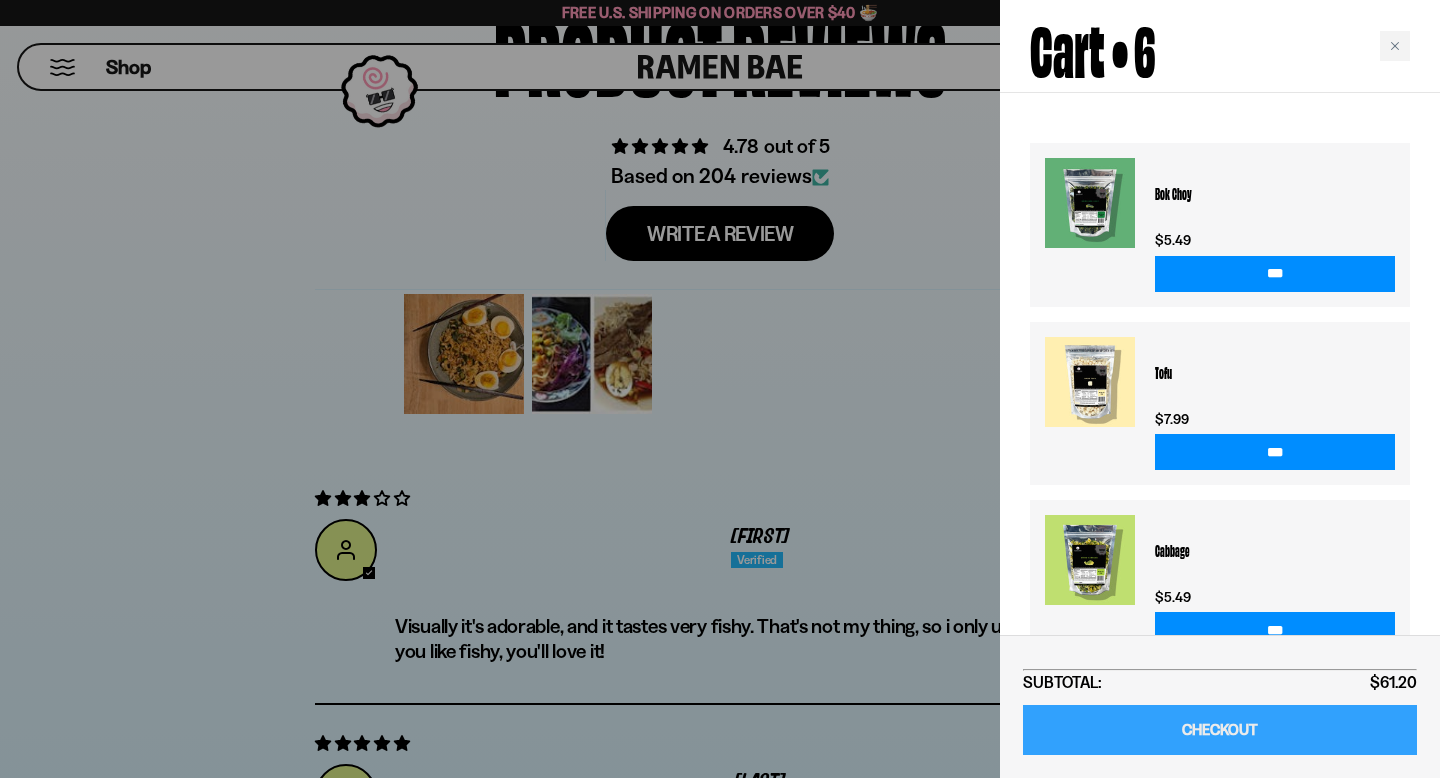 click on "CHECKOUT" at bounding box center (1220, 730) 